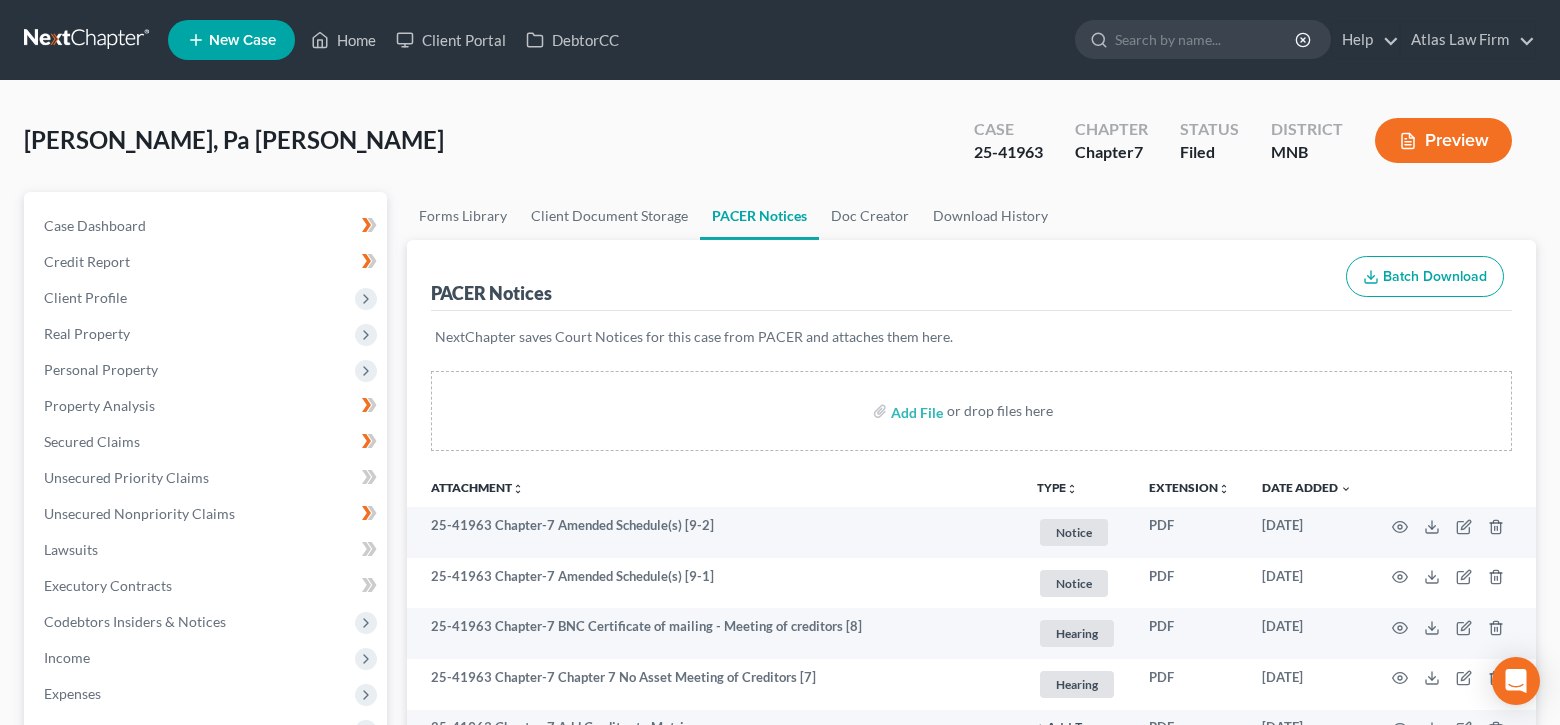 scroll, scrollTop: 0, scrollLeft: 0, axis: both 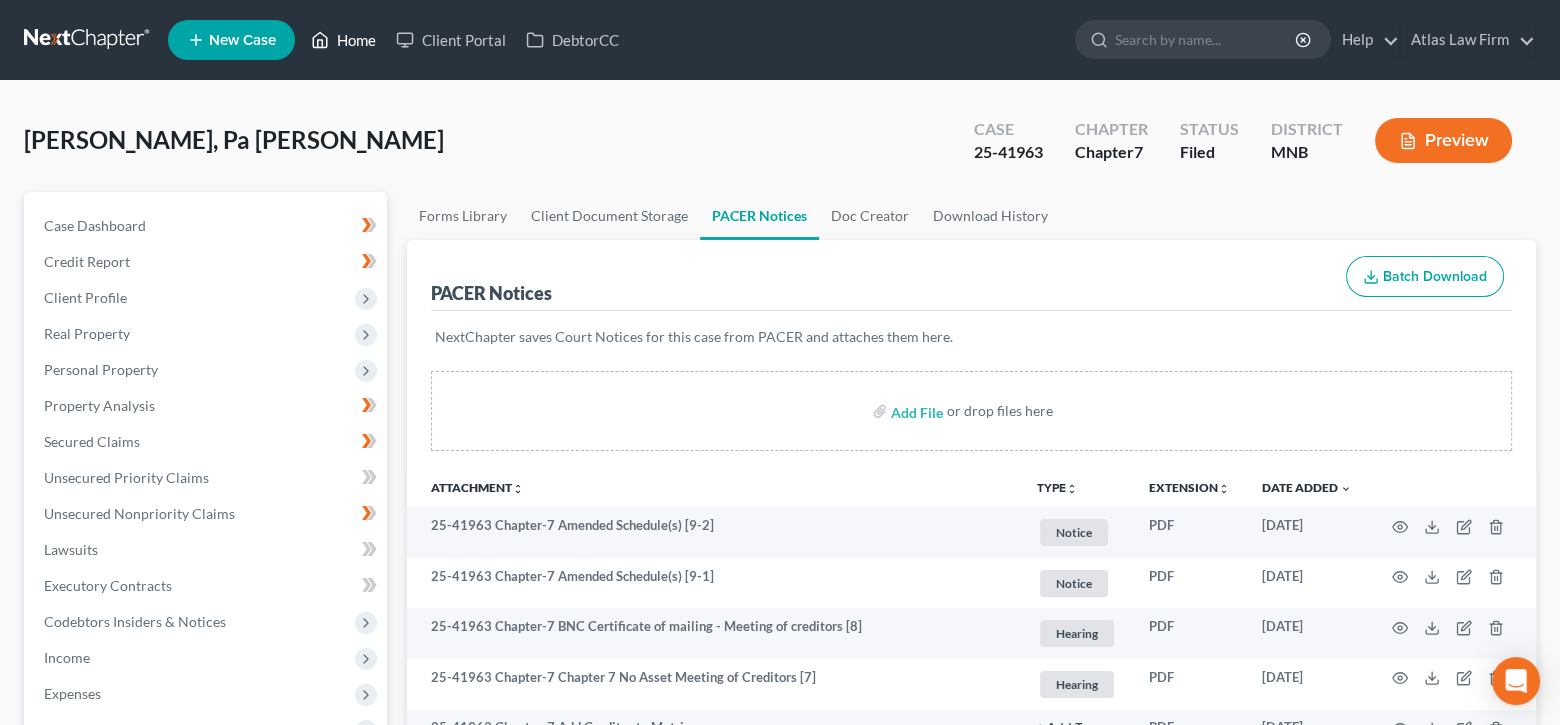 click on "Home" at bounding box center [343, 40] 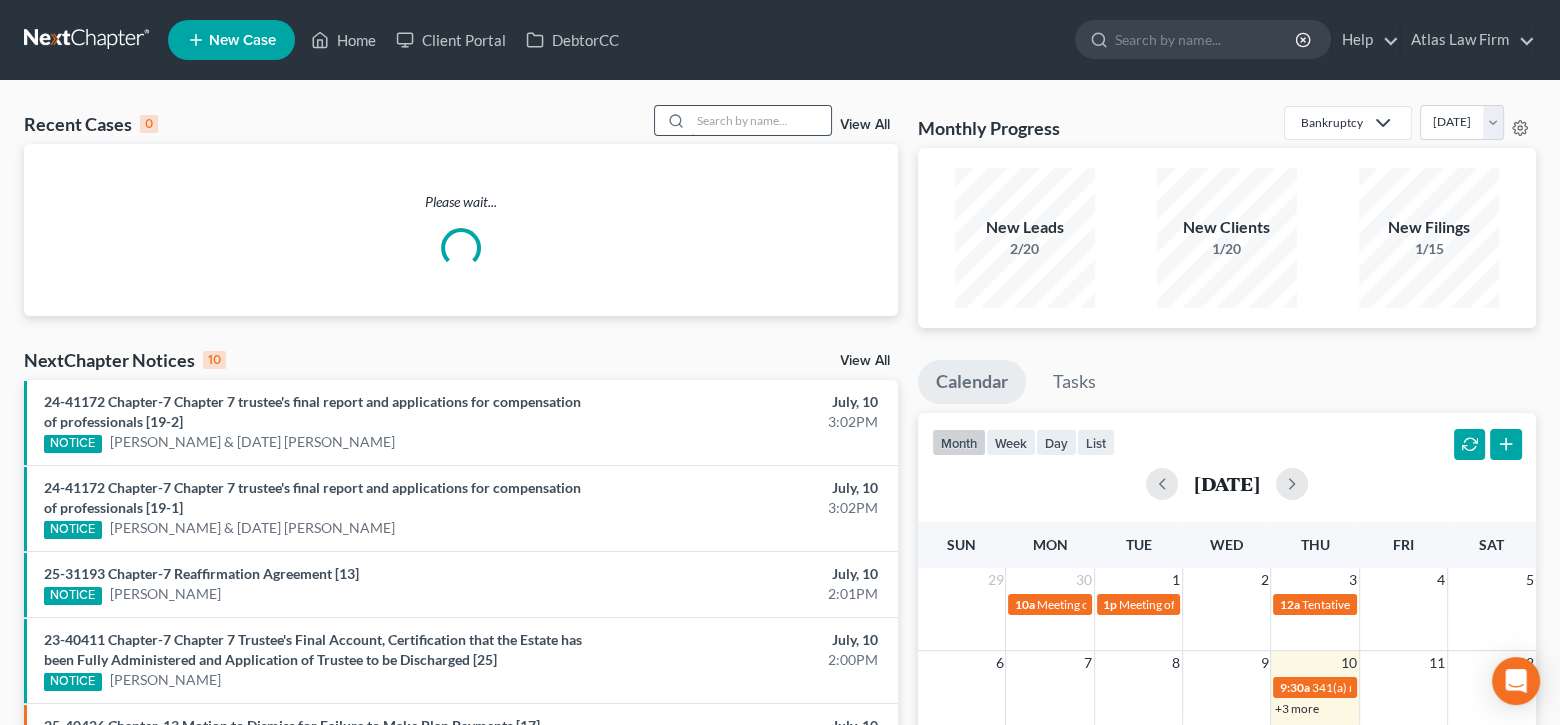 click at bounding box center (761, 120) 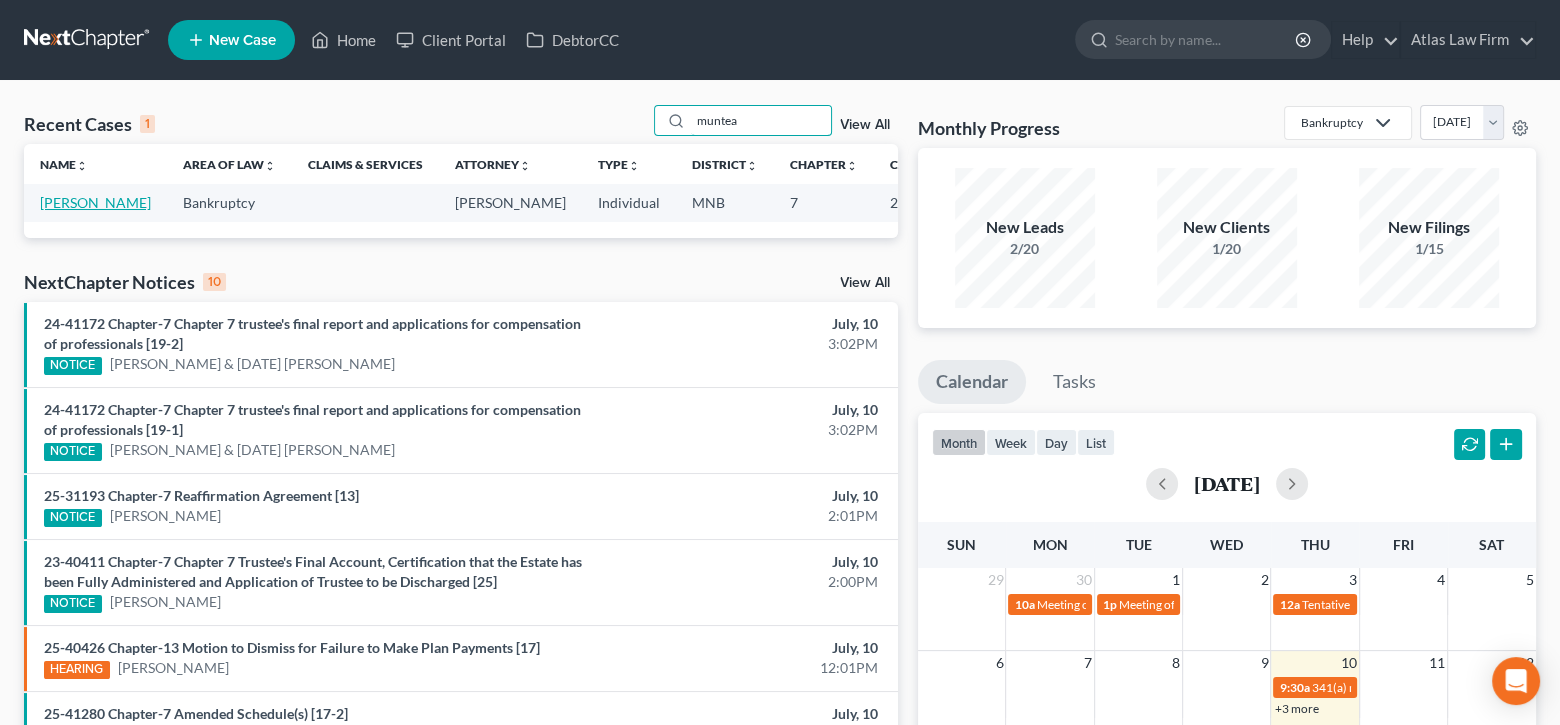 type on "muntea" 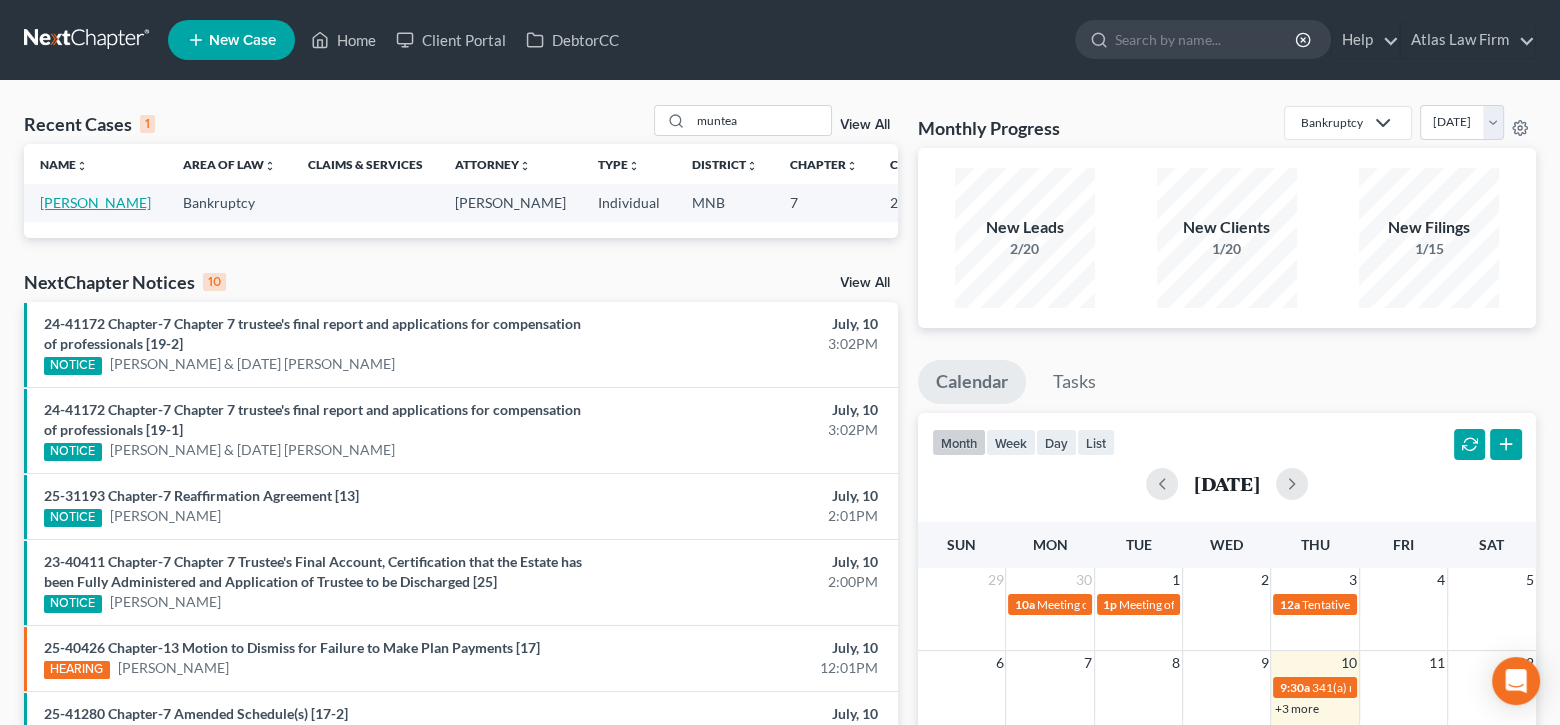 click on "[PERSON_NAME]" at bounding box center (95, 202) 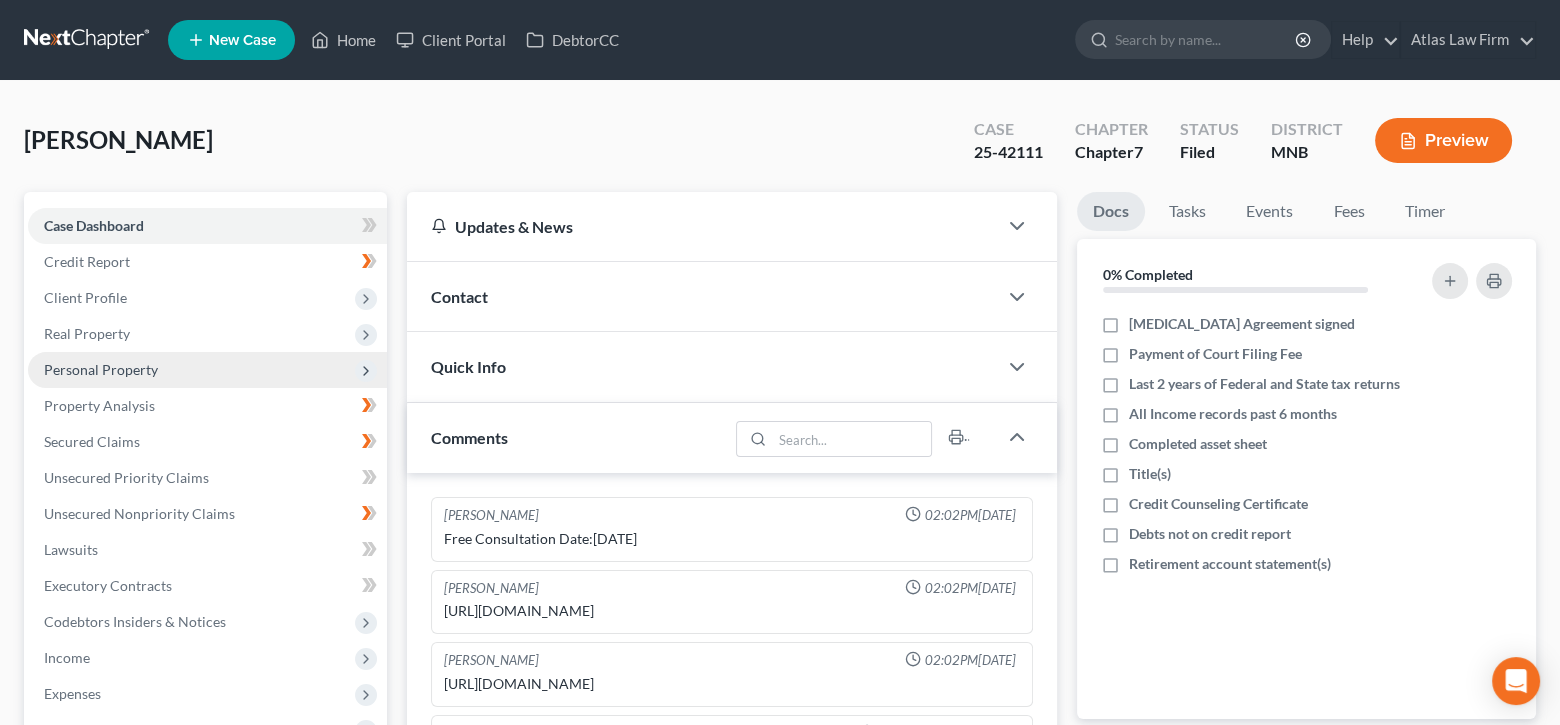 scroll, scrollTop: 2180, scrollLeft: 0, axis: vertical 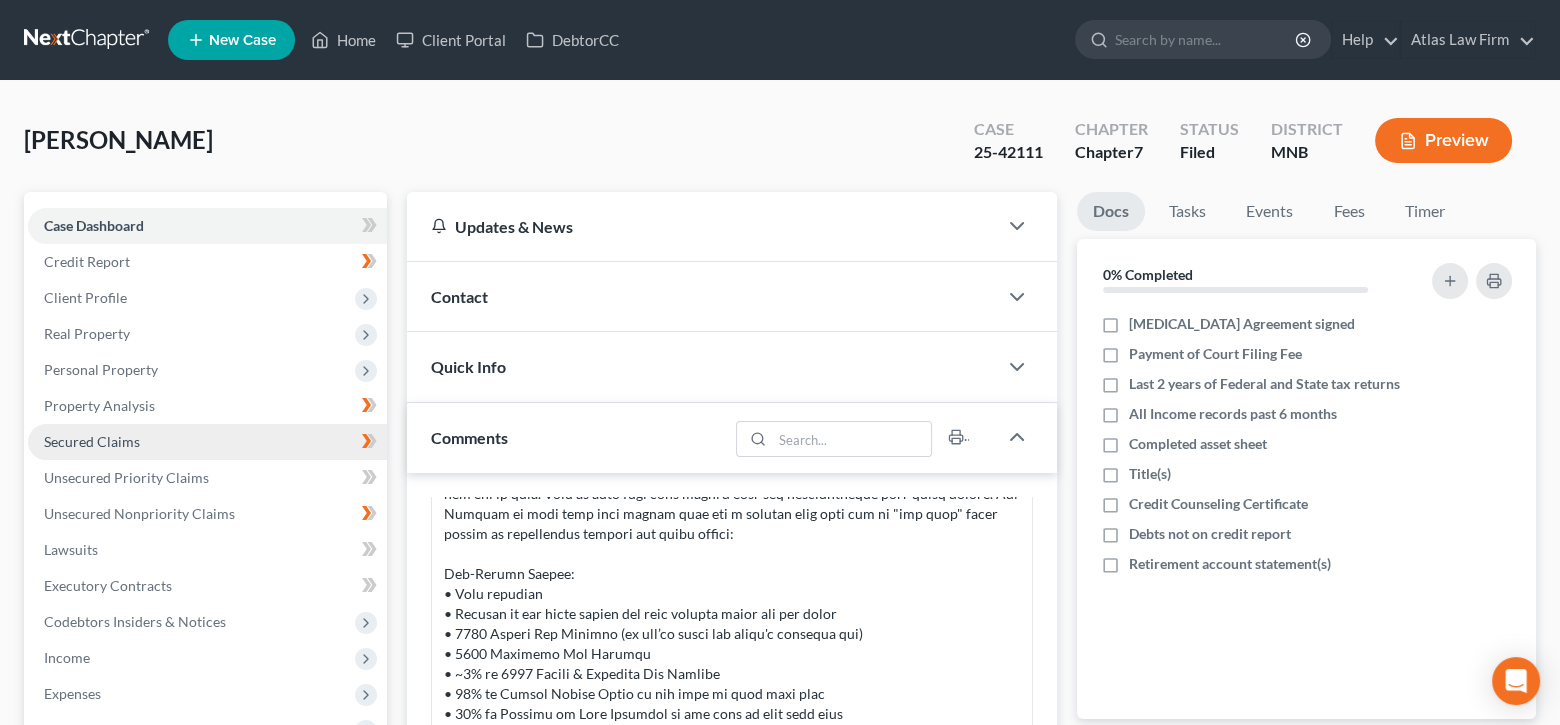 click on "Secured Claims" at bounding box center [92, 441] 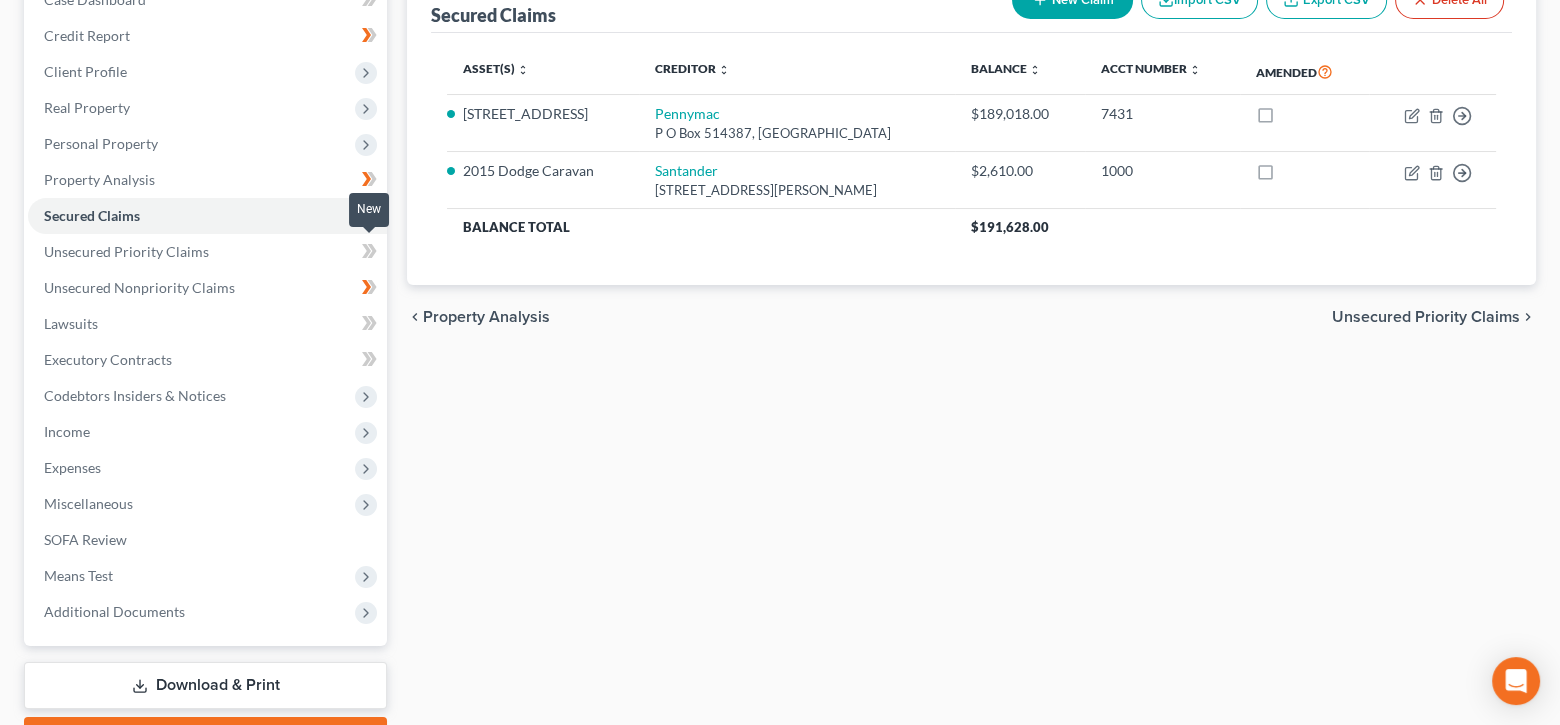 scroll, scrollTop: 334, scrollLeft: 0, axis: vertical 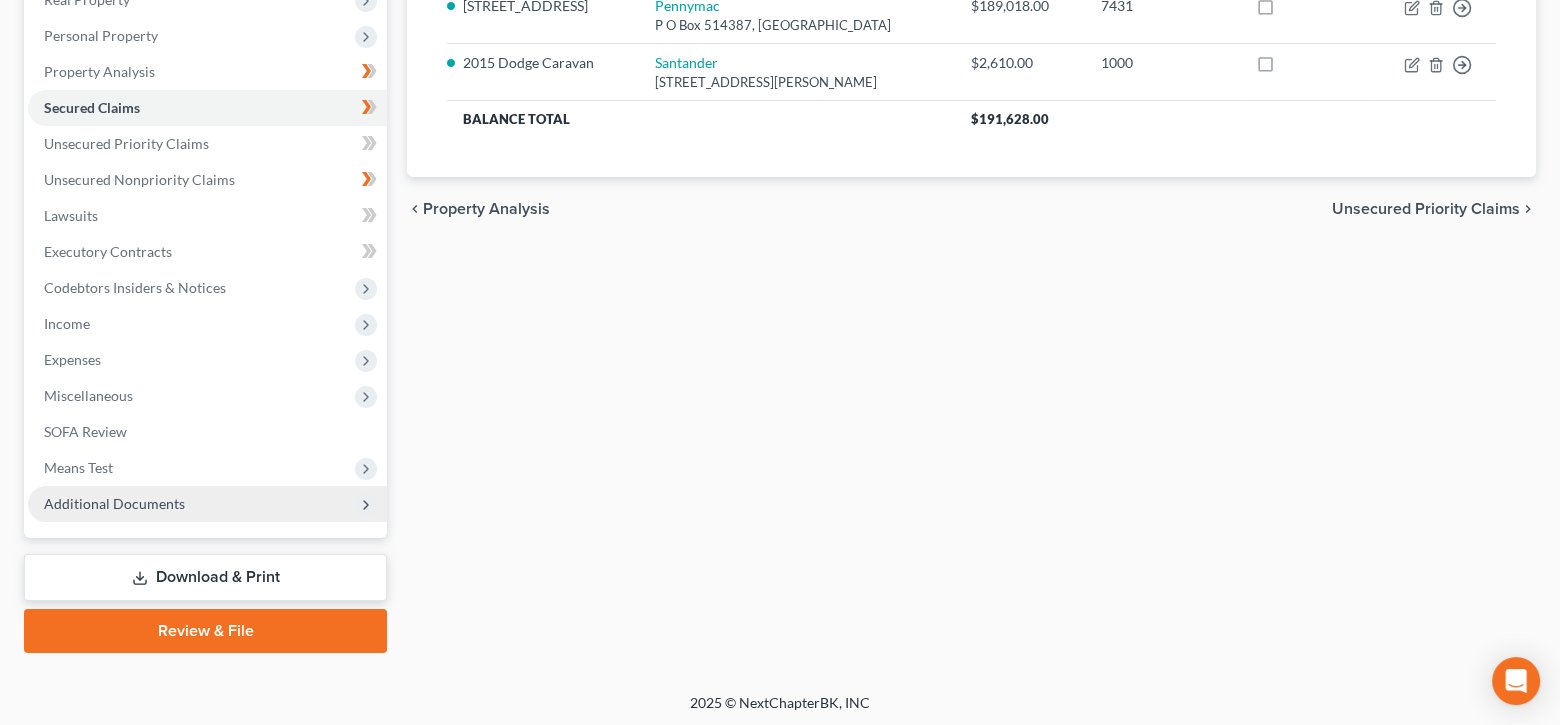 click on "Additional Documents" at bounding box center [207, 504] 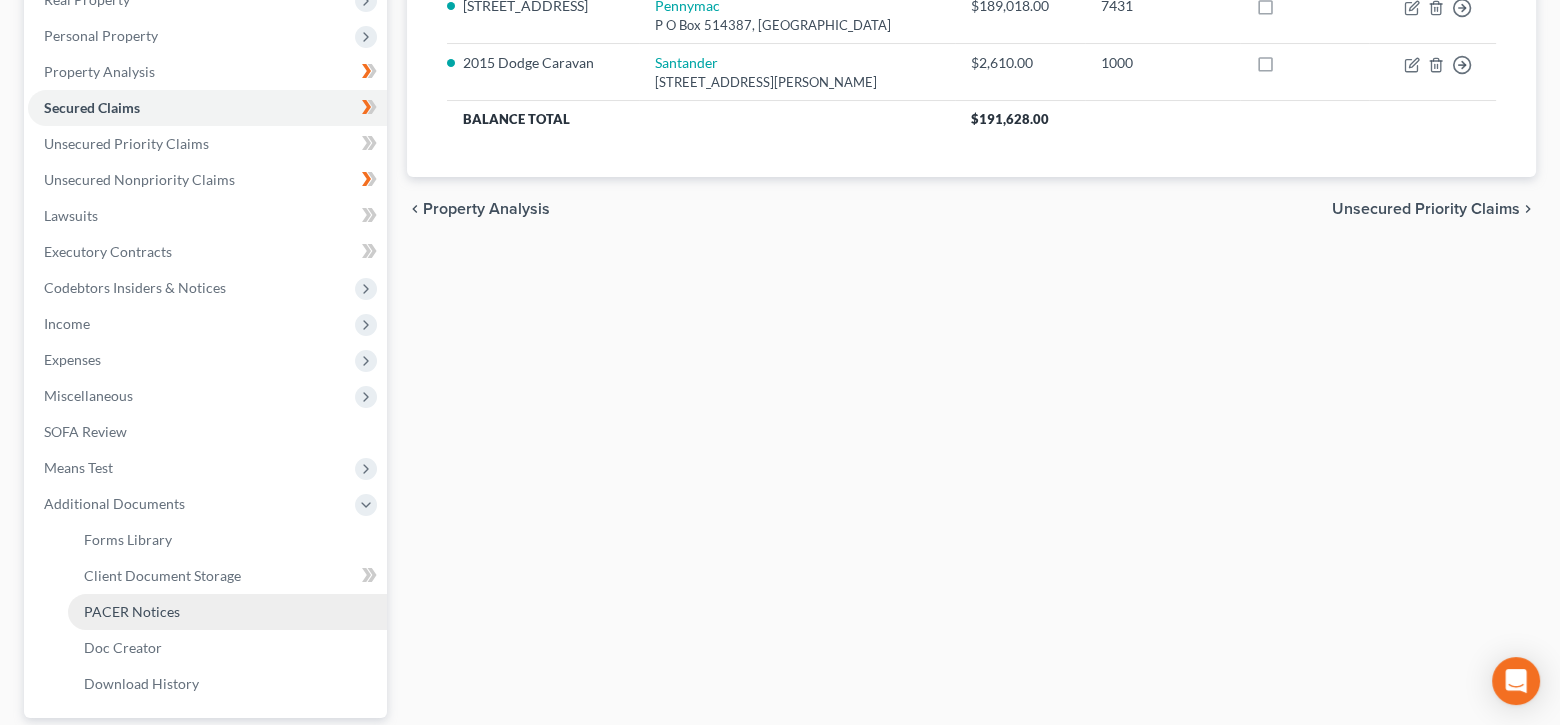 click on "PACER Notices" at bounding box center [132, 611] 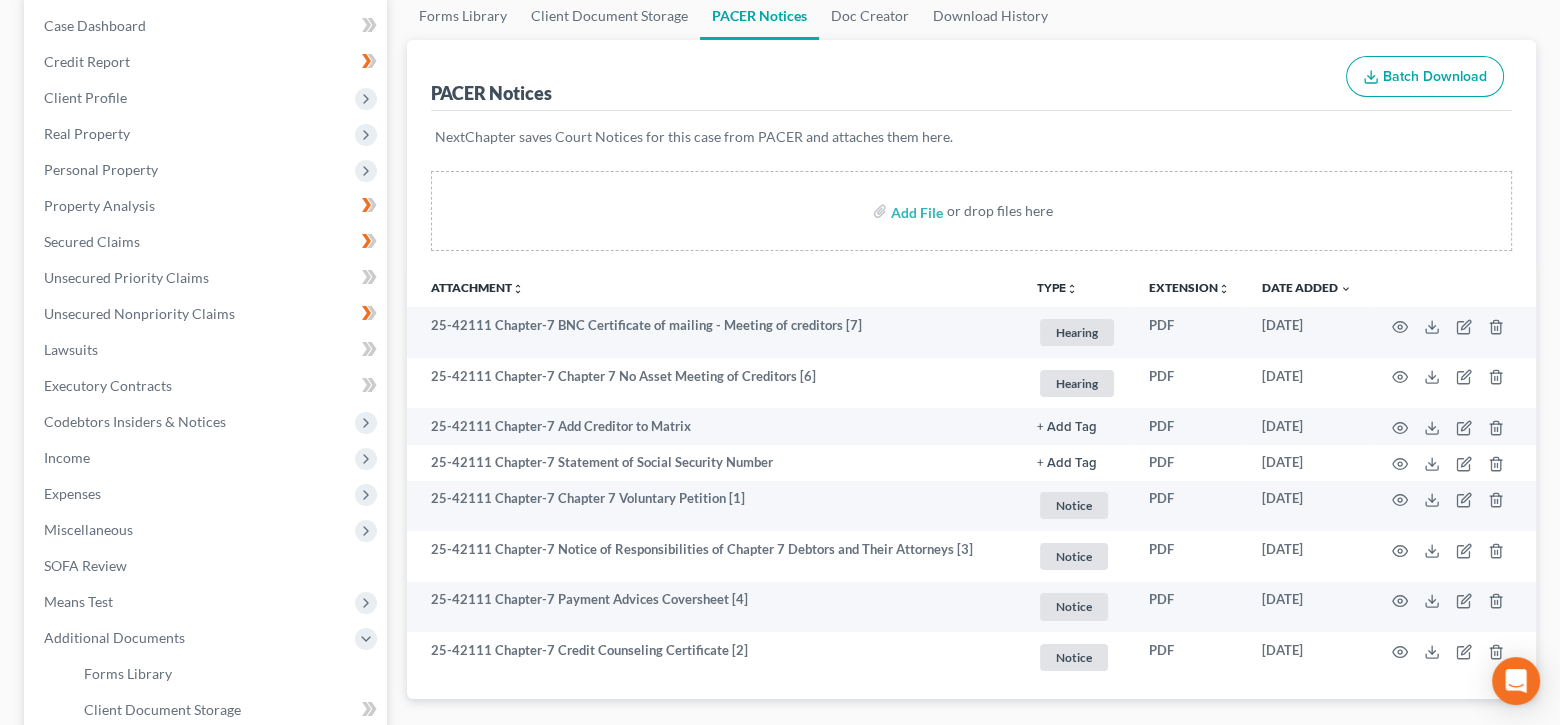 scroll, scrollTop: 0, scrollLeft: 0, axis: both 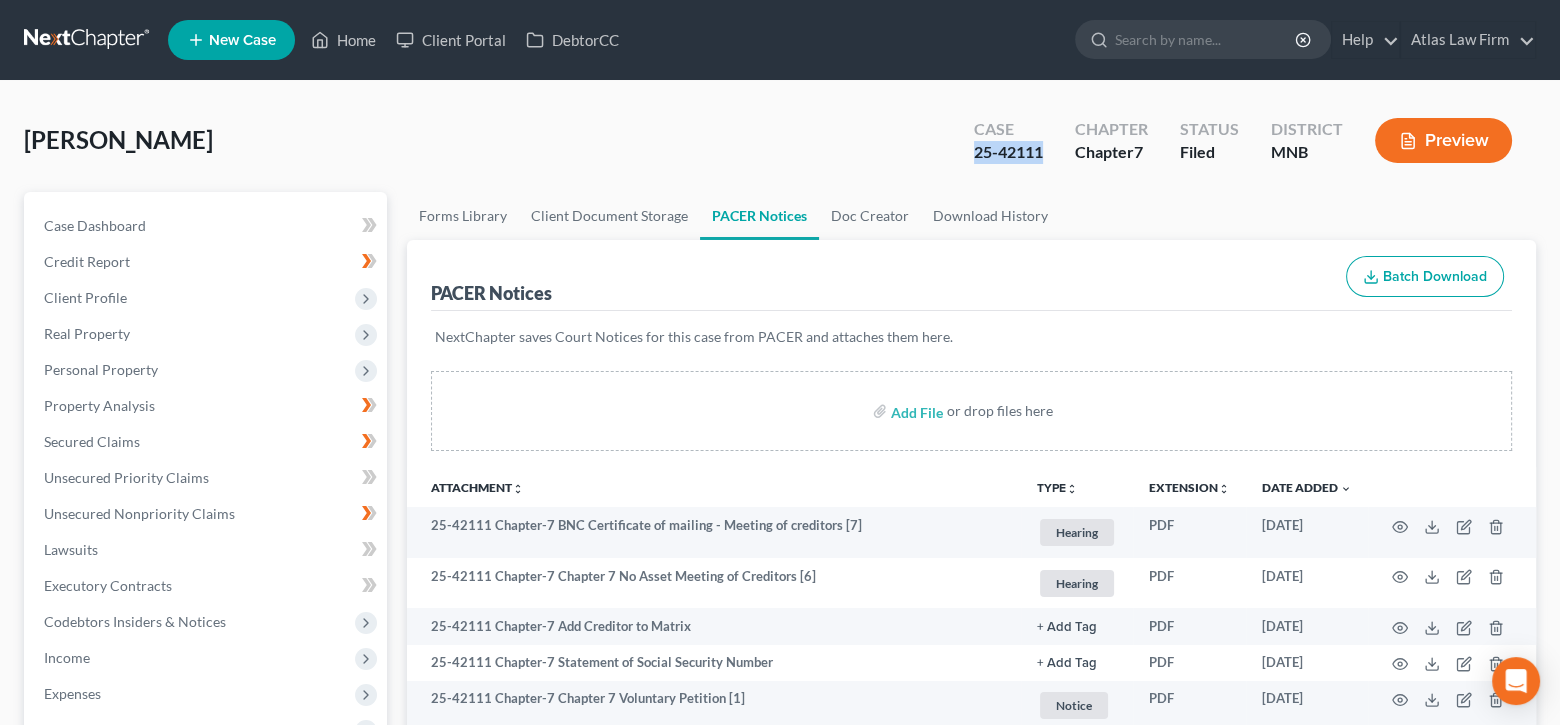 drag, startPoint x: 1058, startPoint y: 151, endPoint x: 970, endPoint y: 160, distance: 88.45903 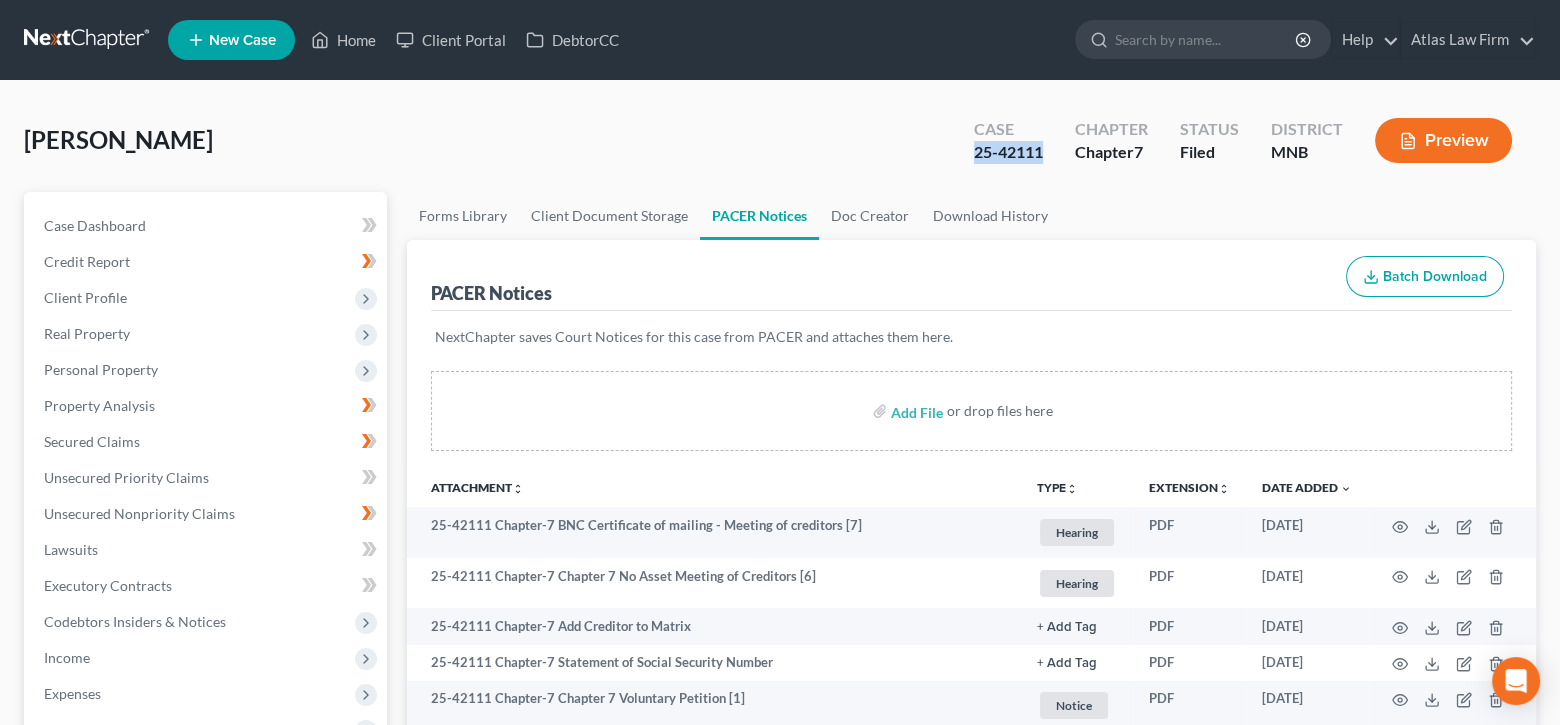 copy on "25-42111" 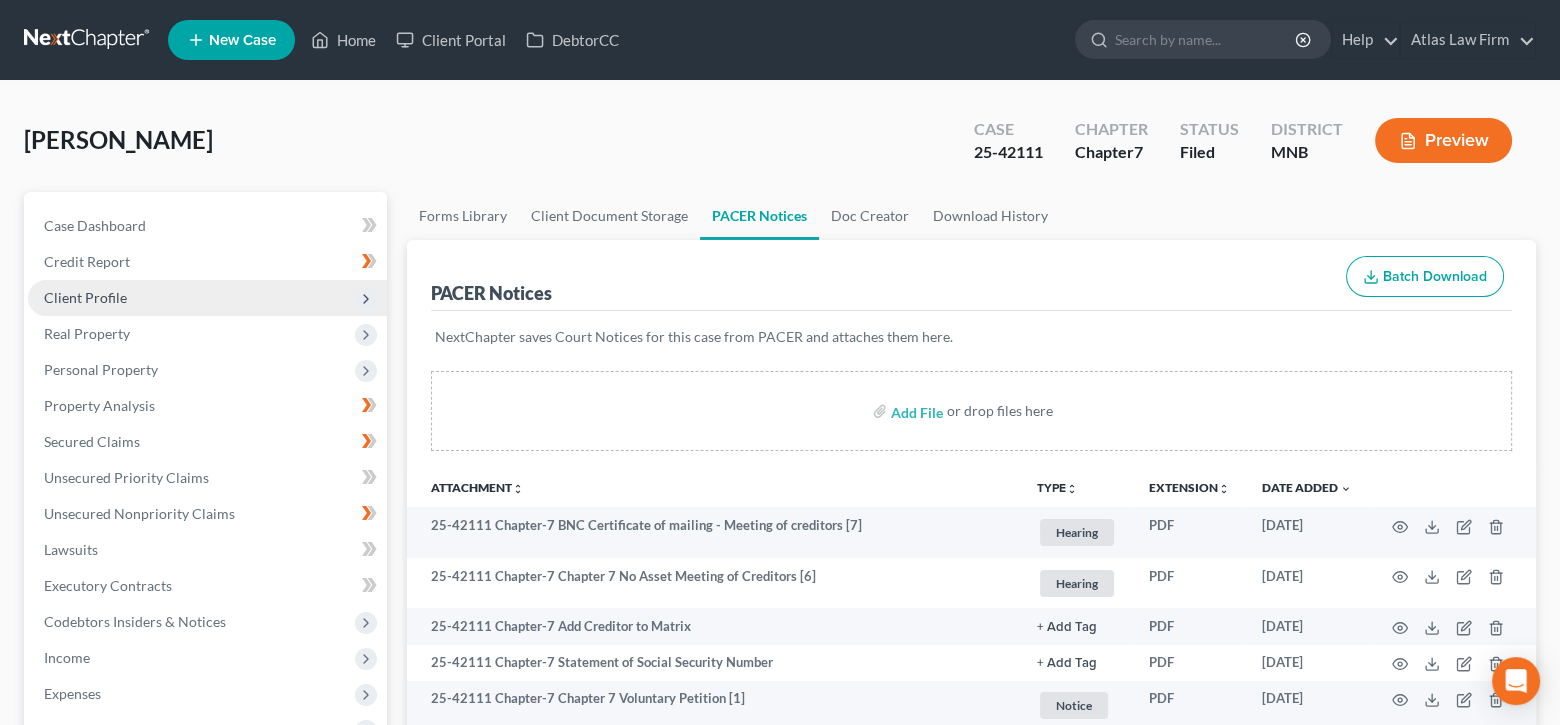 click on "Client Profile" at bounding box center [207, 298] 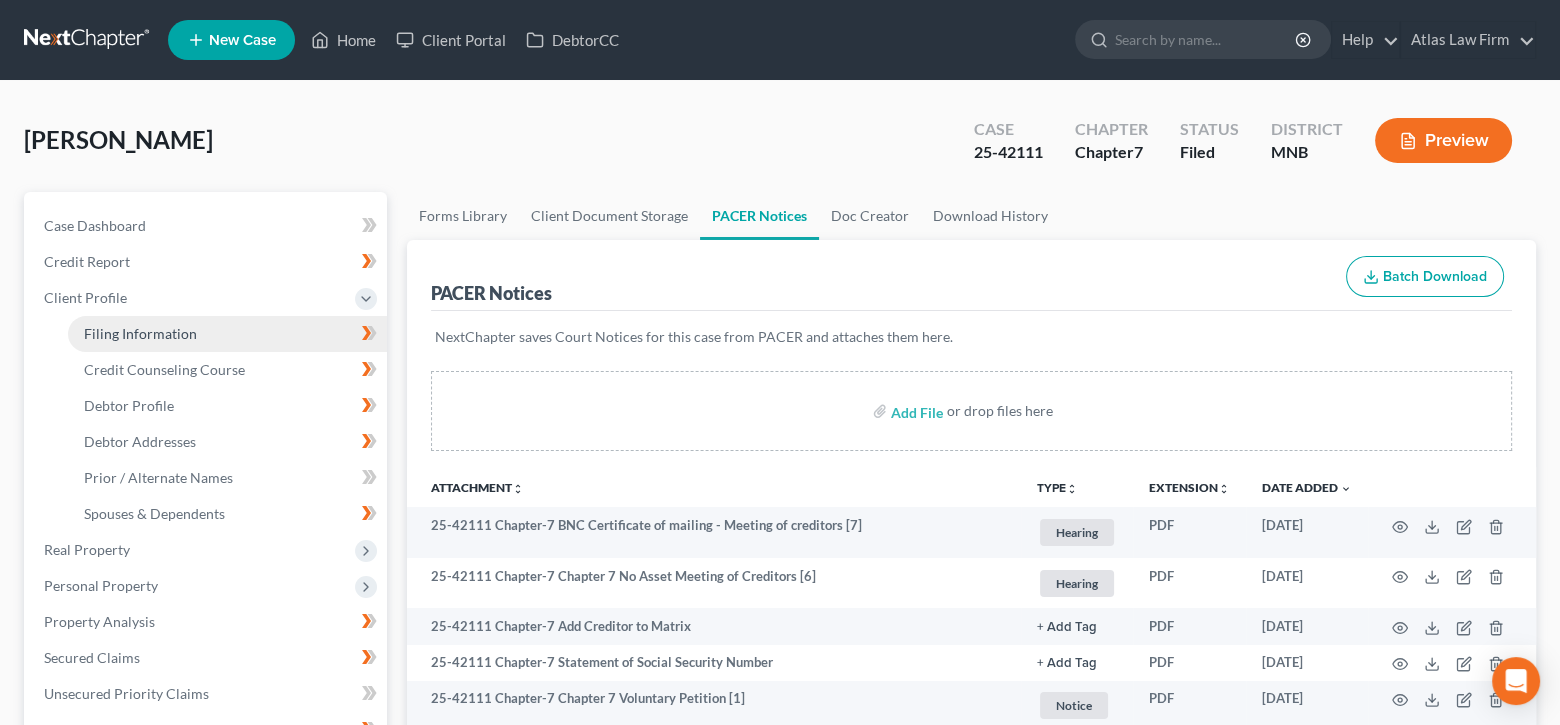 click on "Filing Information" at bounding box center [140, 333] 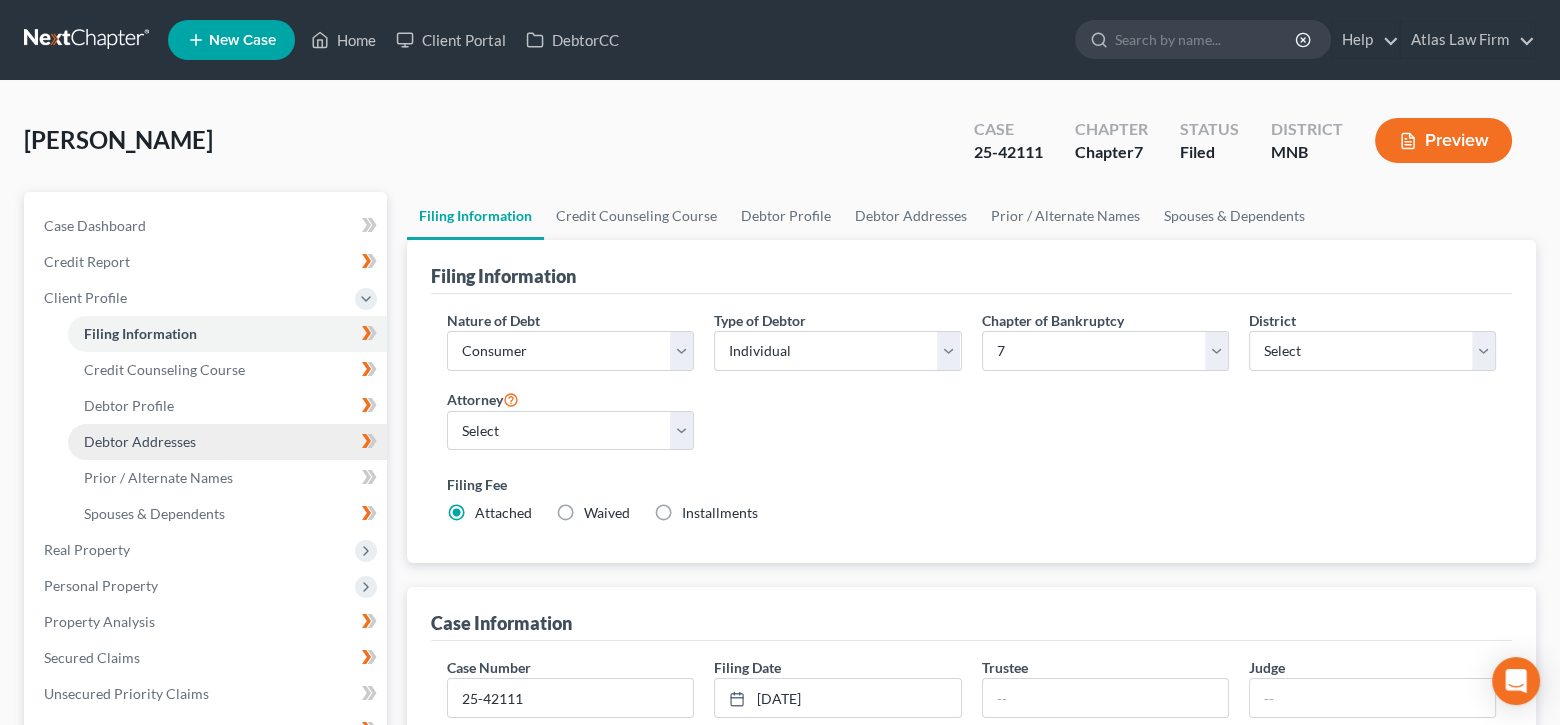 click on "Debtor Addresses" at bounding box center (140, 441) 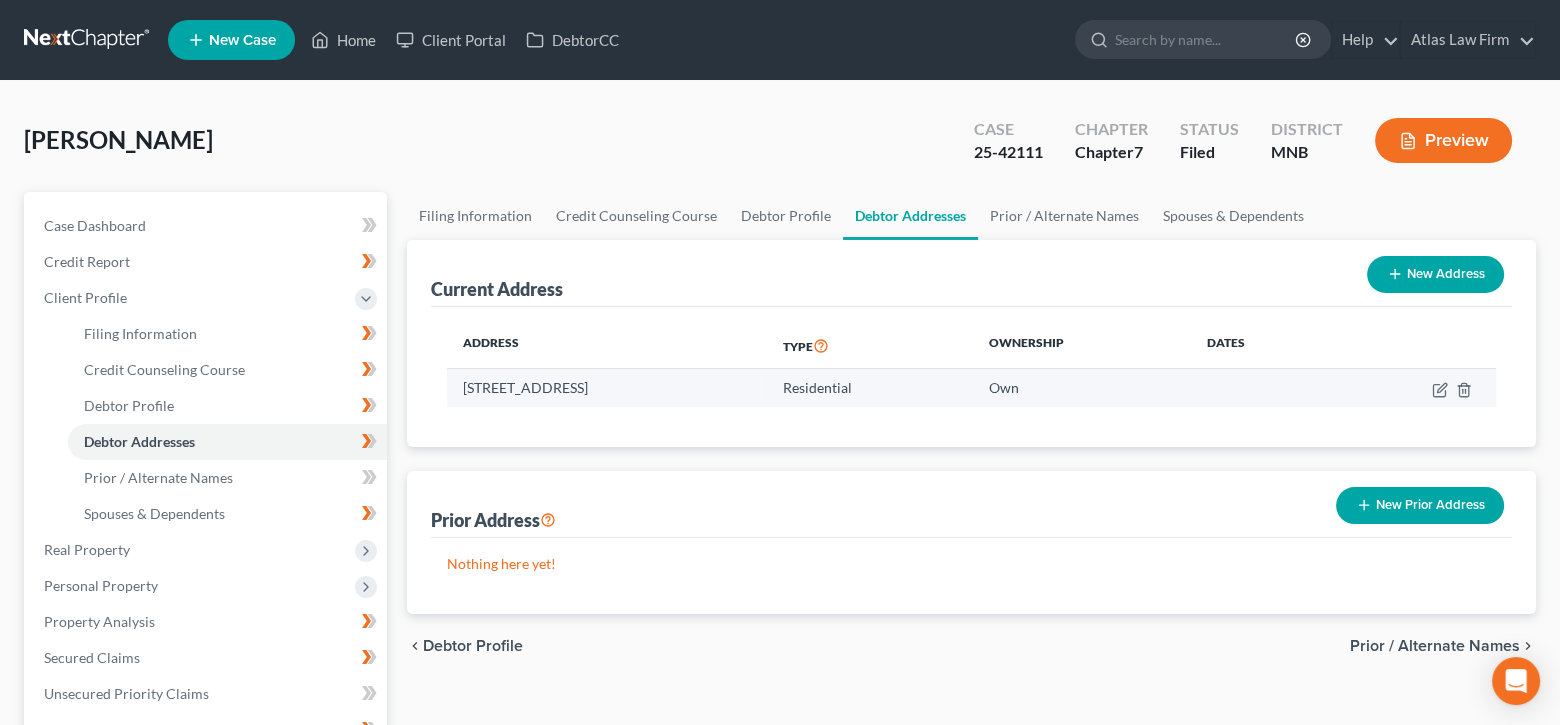 drag, startPoint x: 775, startPoint y: 393, endPoint x: 463, endPoint y: 388, distance: 312.04007 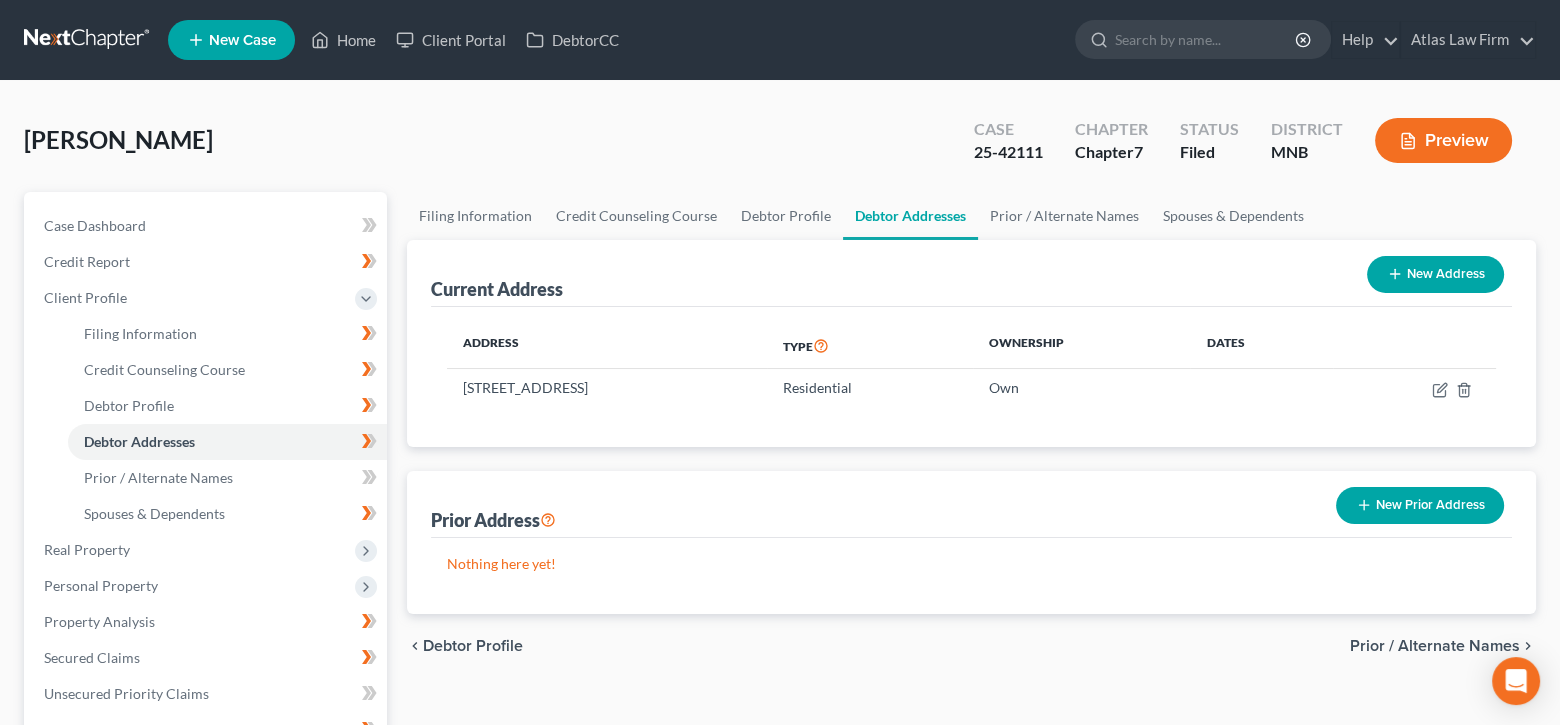 copy on "[STREET_ADDRESS]" 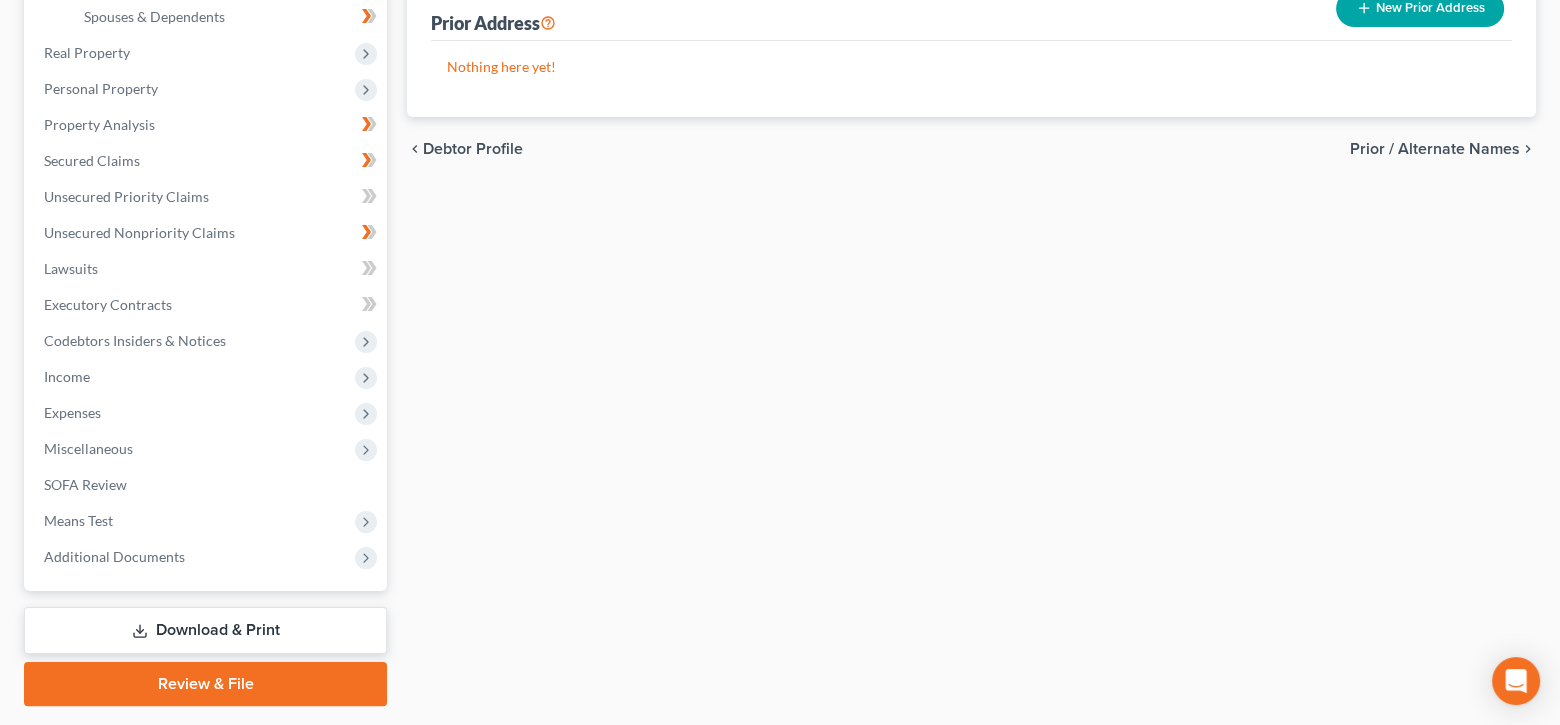 scroll, scrollTop: 550, scrollLeft: 0, axis: vertical 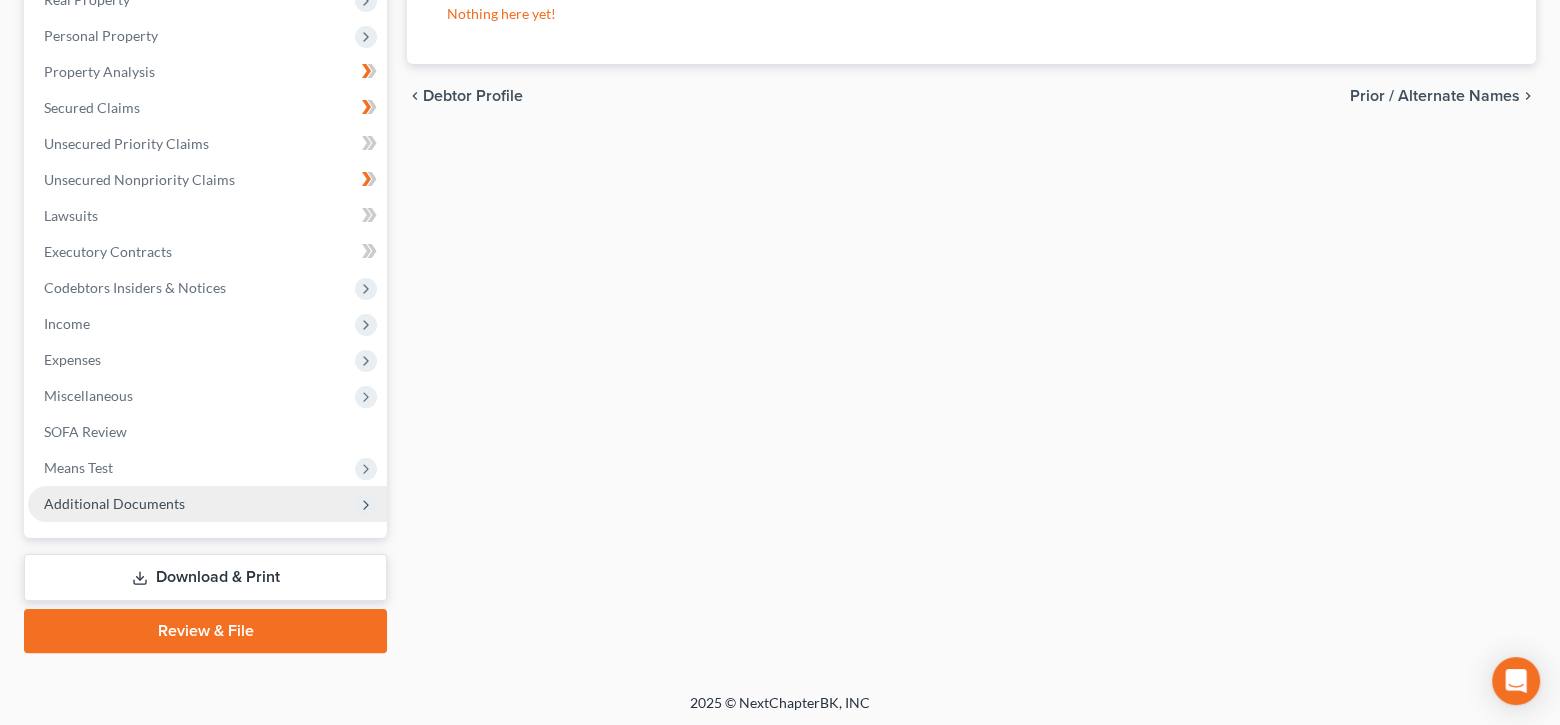 click on "Additional Documents" at bounding box center (114, 503) 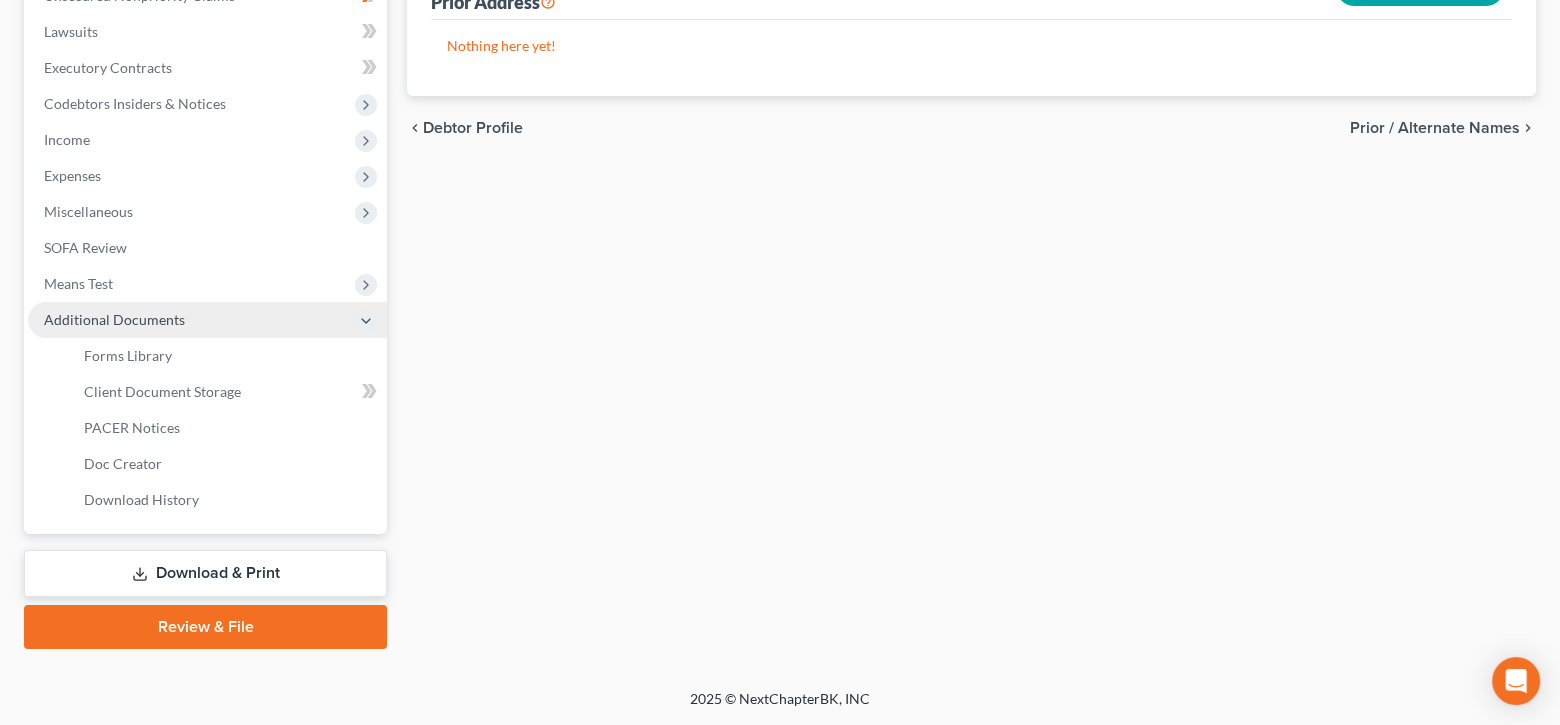 scroll, scrollTop: 334, scrollLeft: 0, axis: vertical 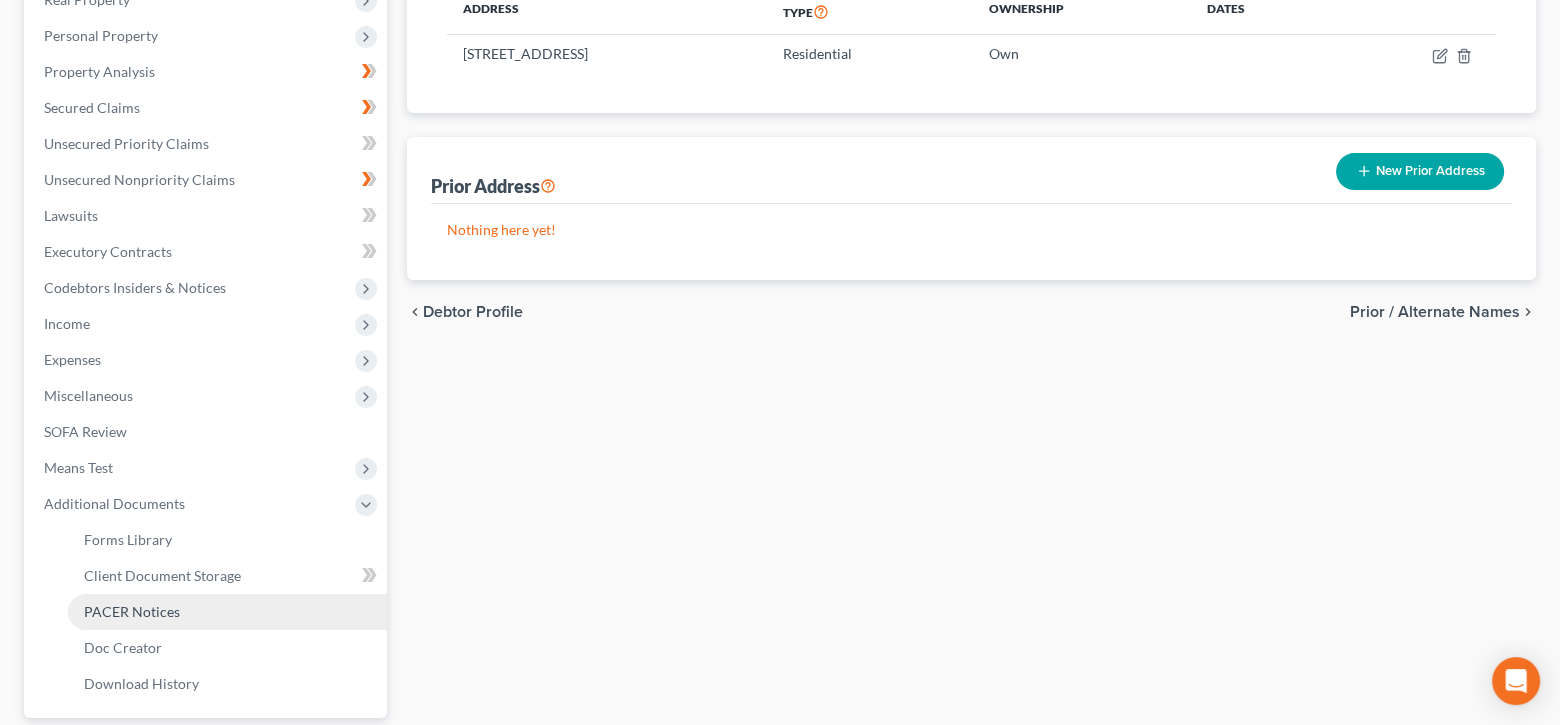 click on "PACER Notices" at bounding box center [132, 611] 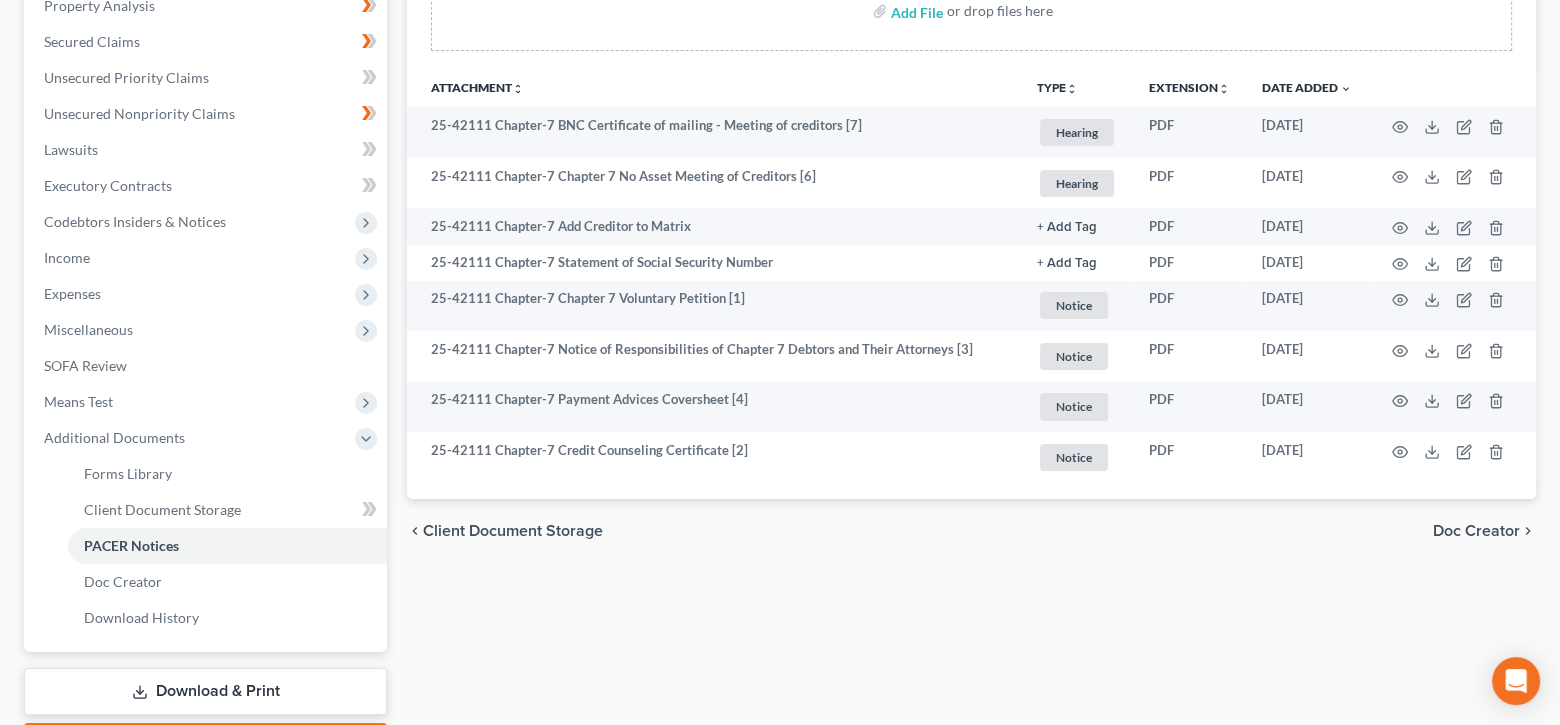 scroll, scrollTop: 200, scrollLeft: 0, axis: vertical 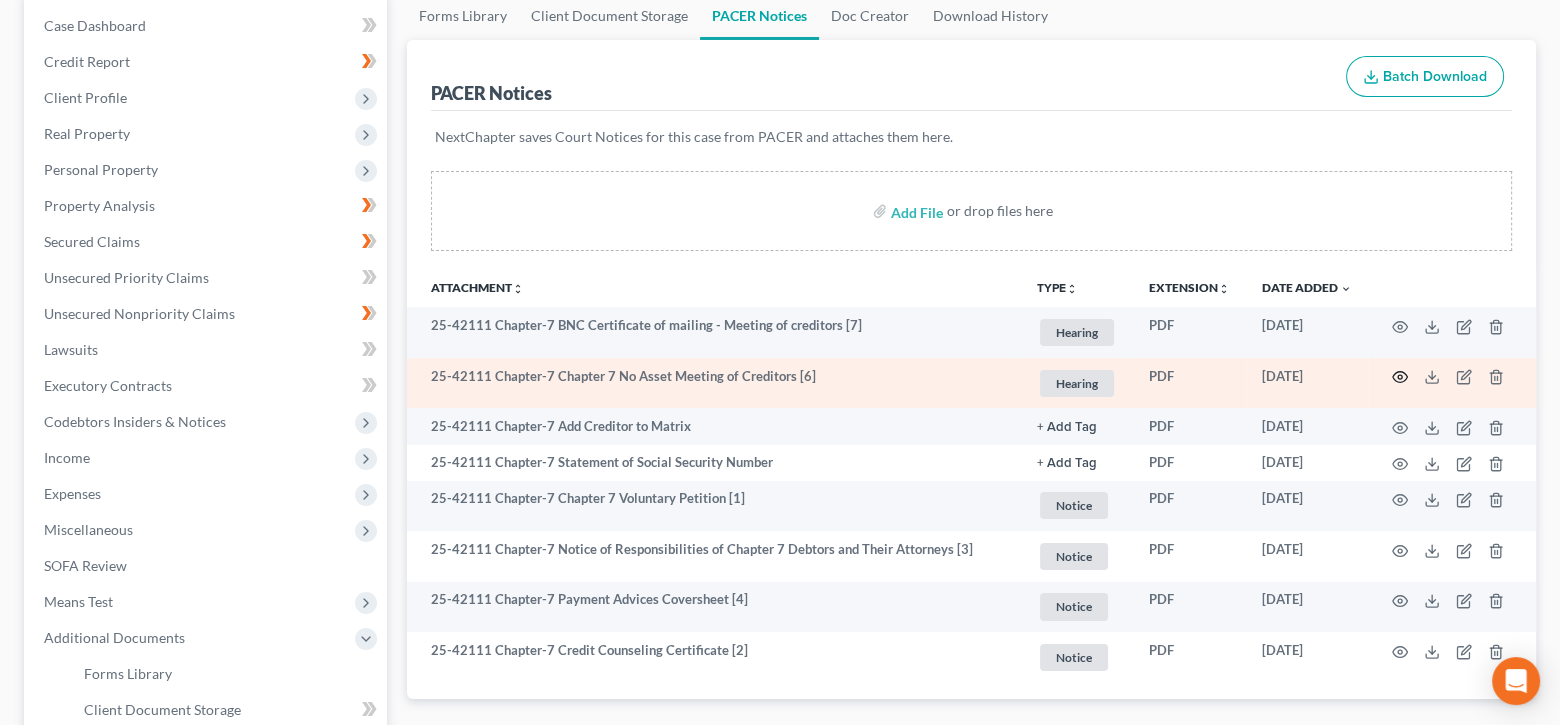 click 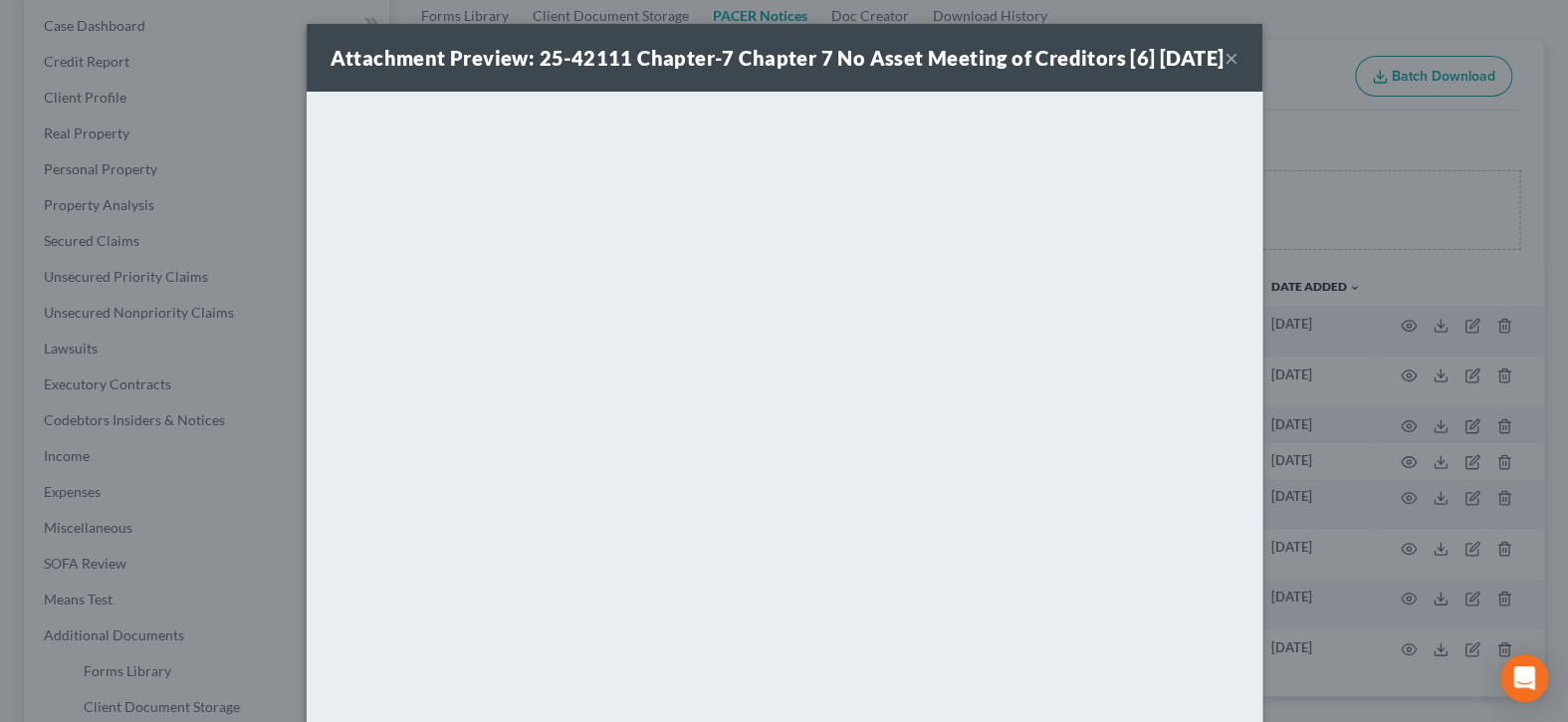 click on "×" at bounding box center [1232, 58] 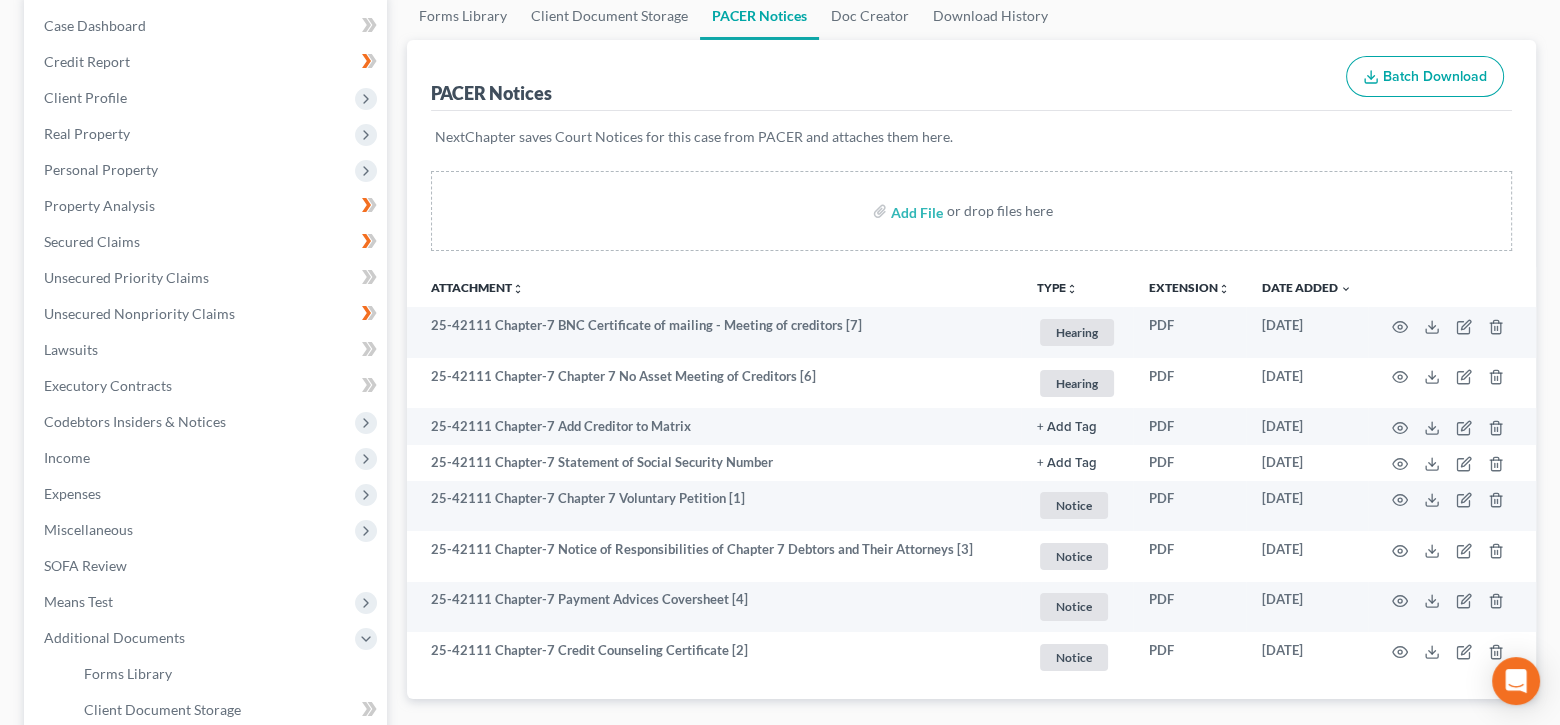 scroll, scrollTop: 0, scrollLeft: 0, axis: both 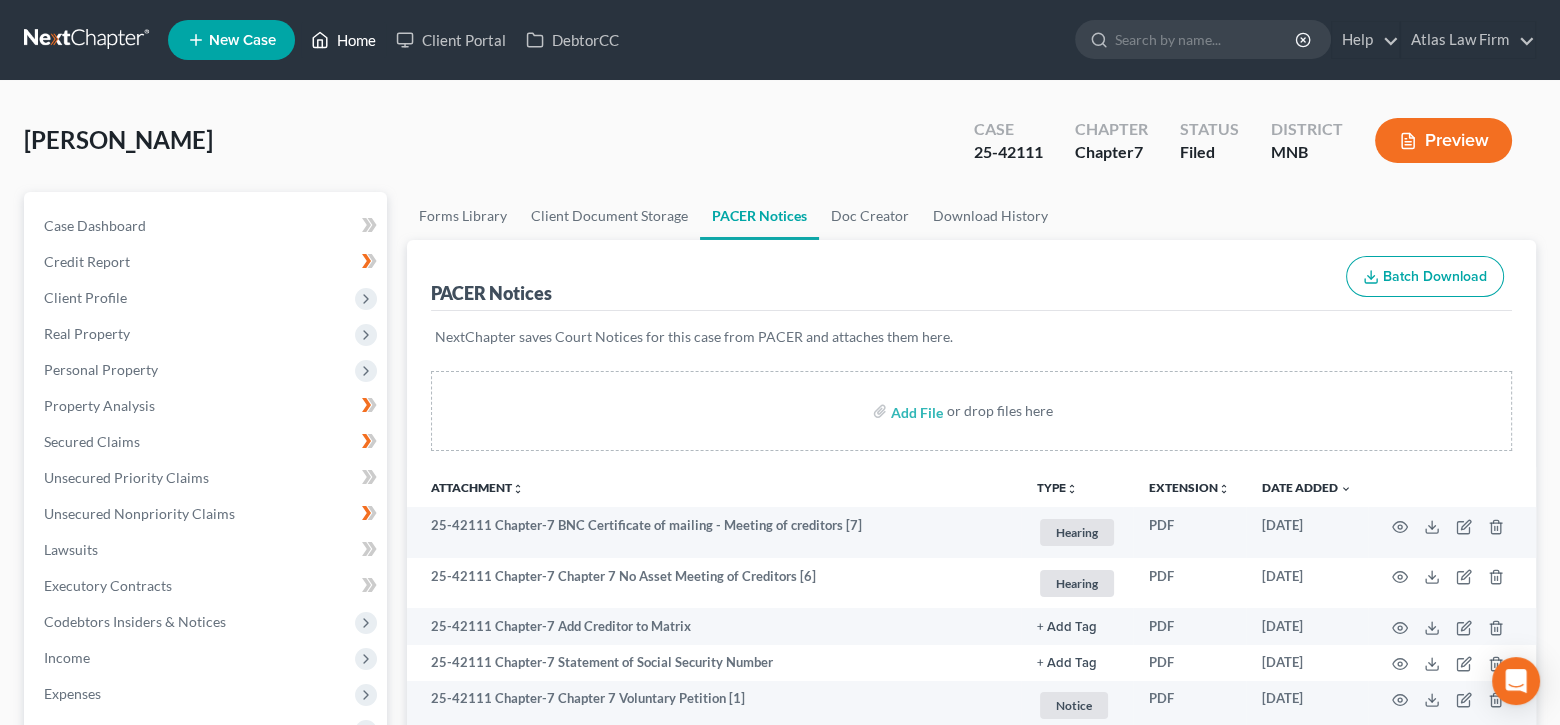 click on "Home" at bounding box center (343, 40) 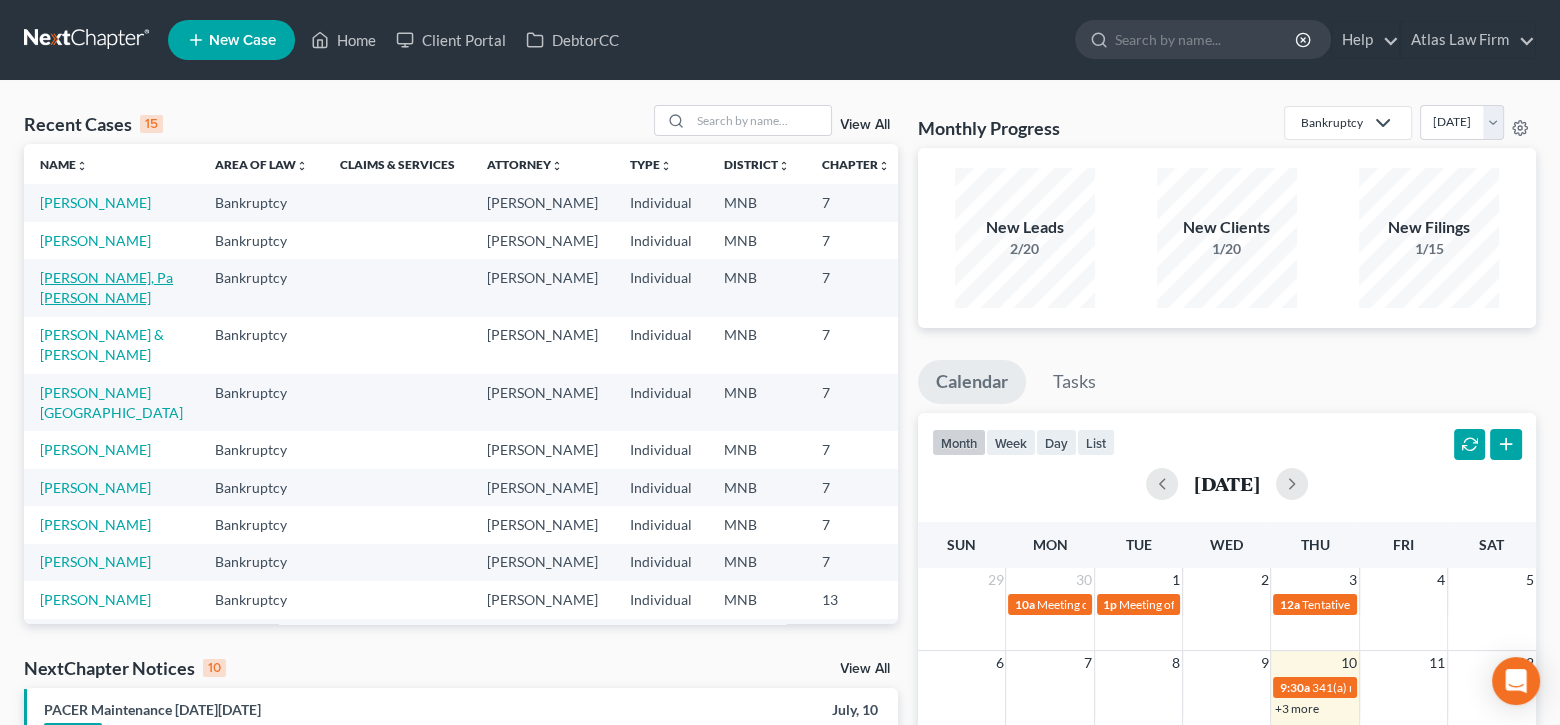 click on "[PERSON_NAME], Pa [PERSON_NAME]" at bounding box center (106, 287) 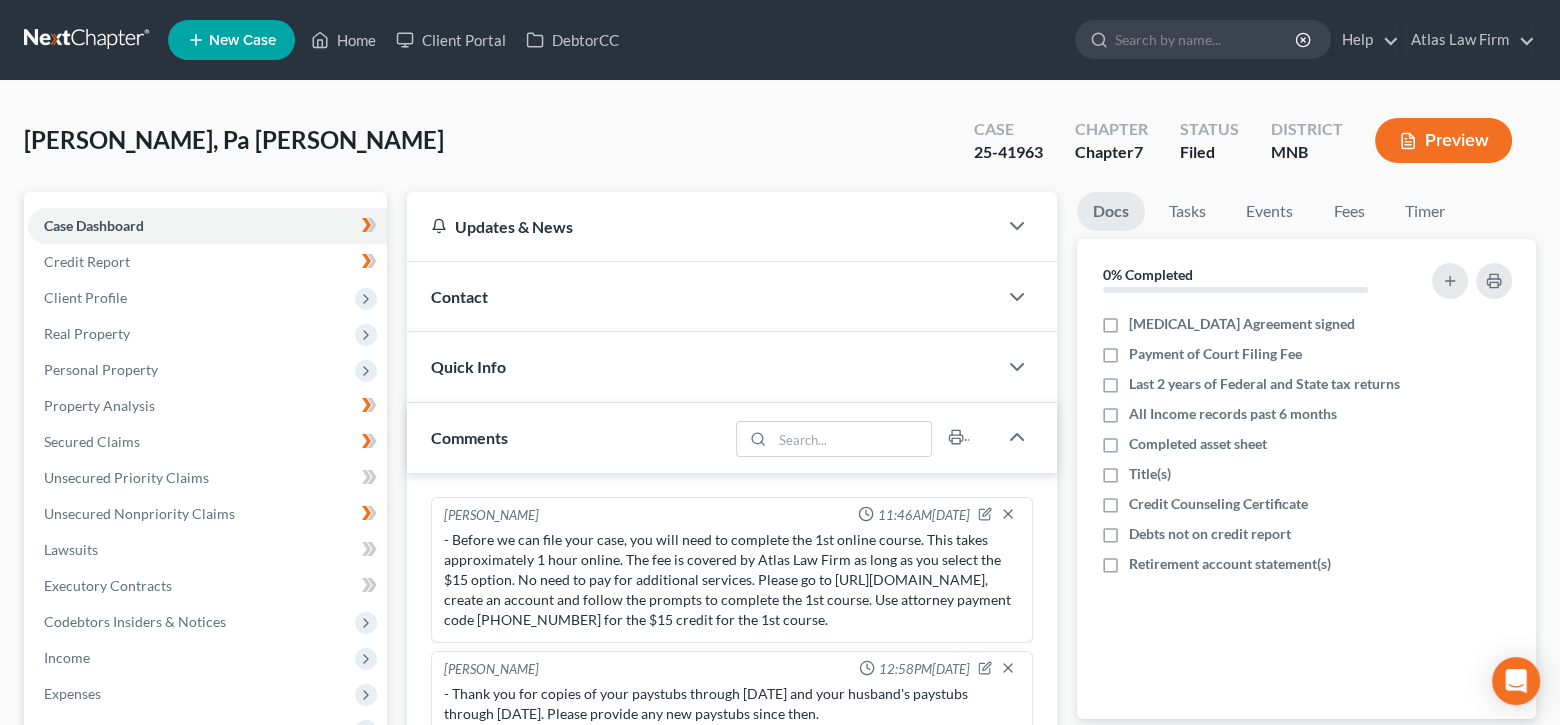 scroll, scrollTop: 1141, scrollLeft: 0, axis: vertical 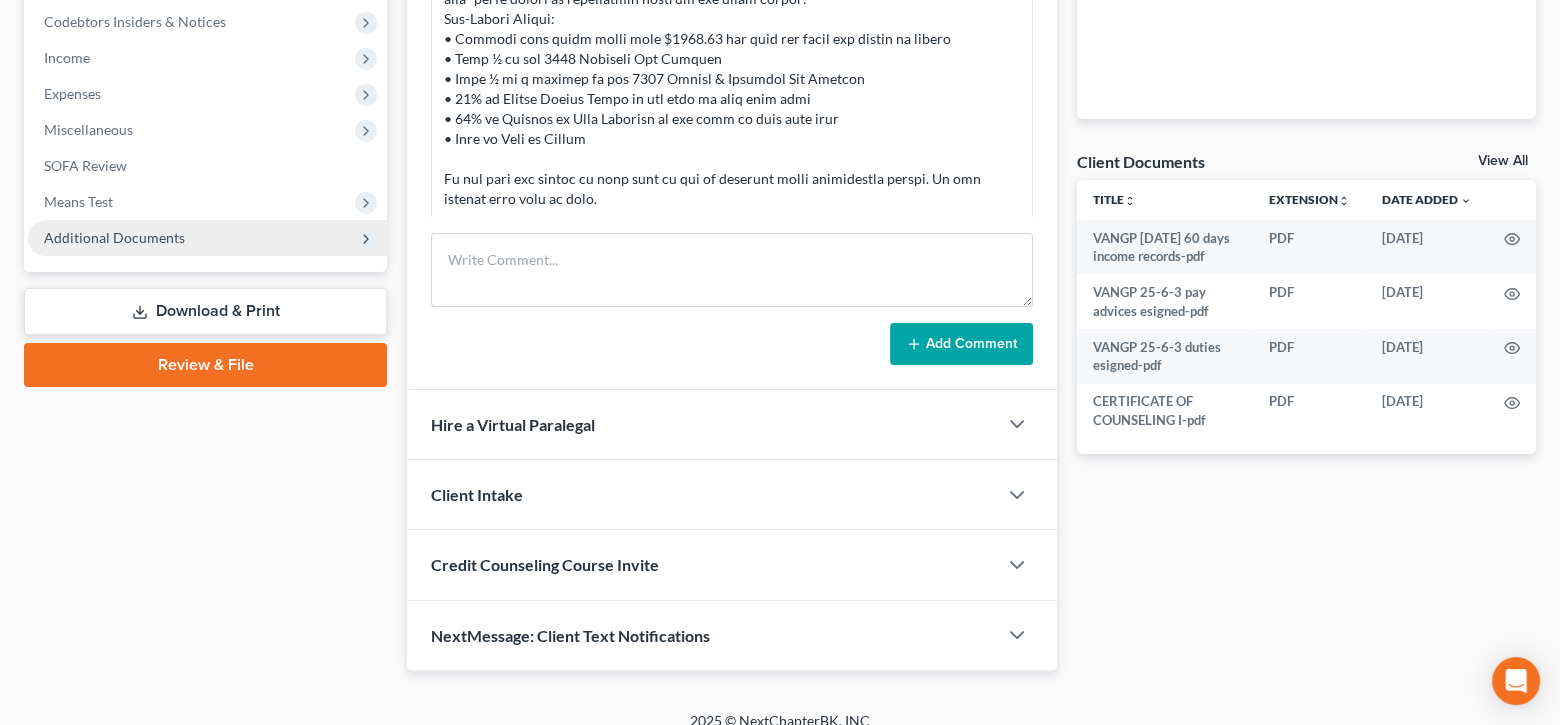click on "Additional Documents" at bounding box center (114, 237) 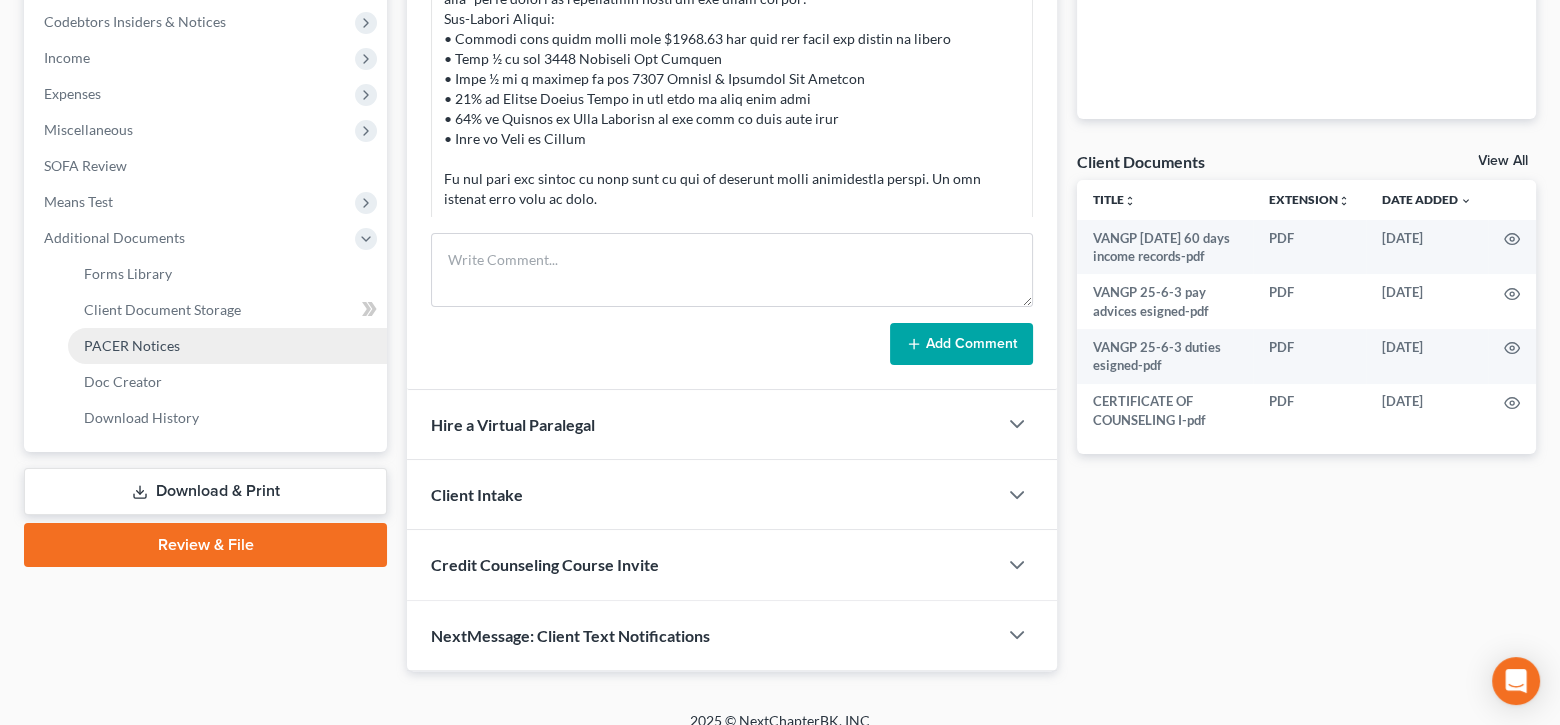 click on "PACER Notices" at bounding box center (132, 345) 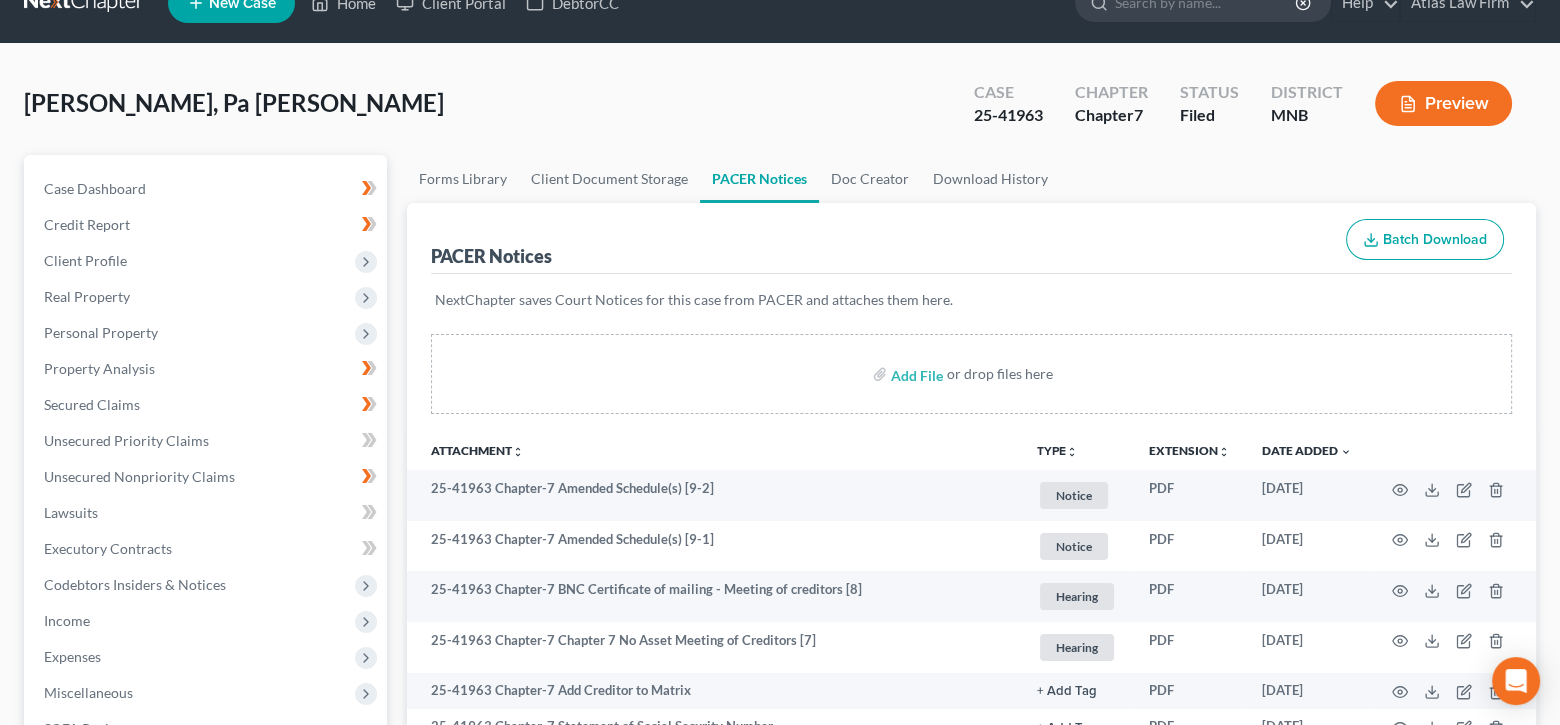 scroll, scrollTop: 0, scrollLeft: 0, axis: both 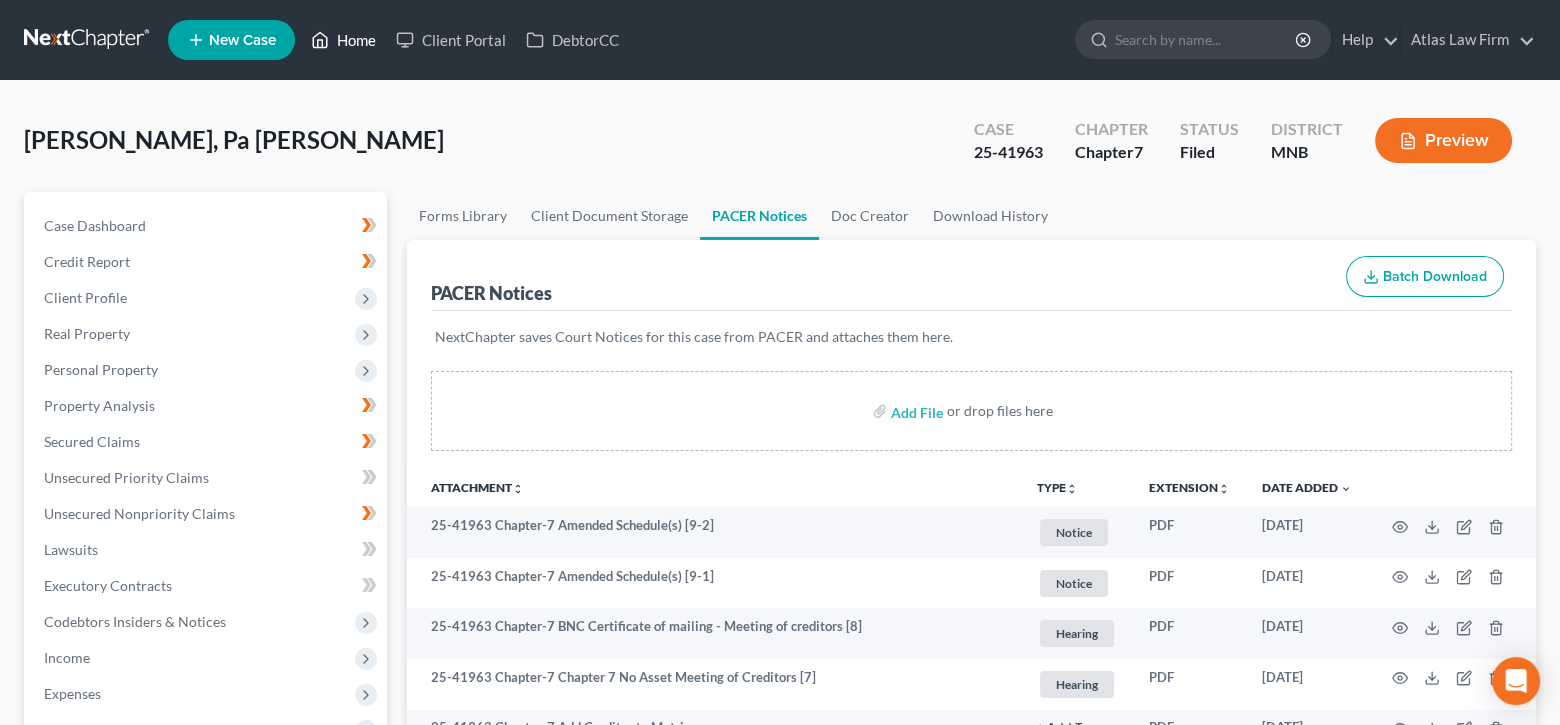 click on "Home" at bounding box center (343, 40) 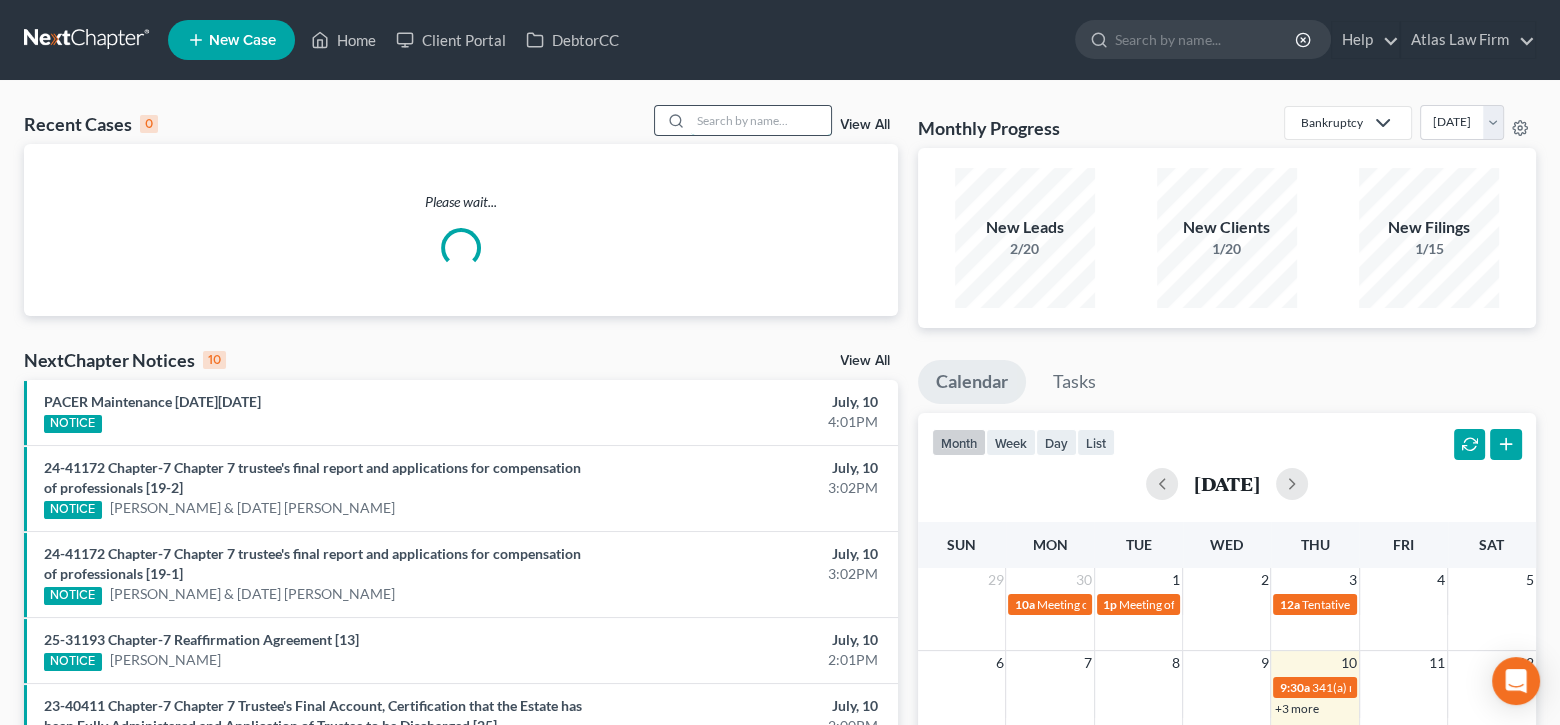 click at bounding box center (761, 120) 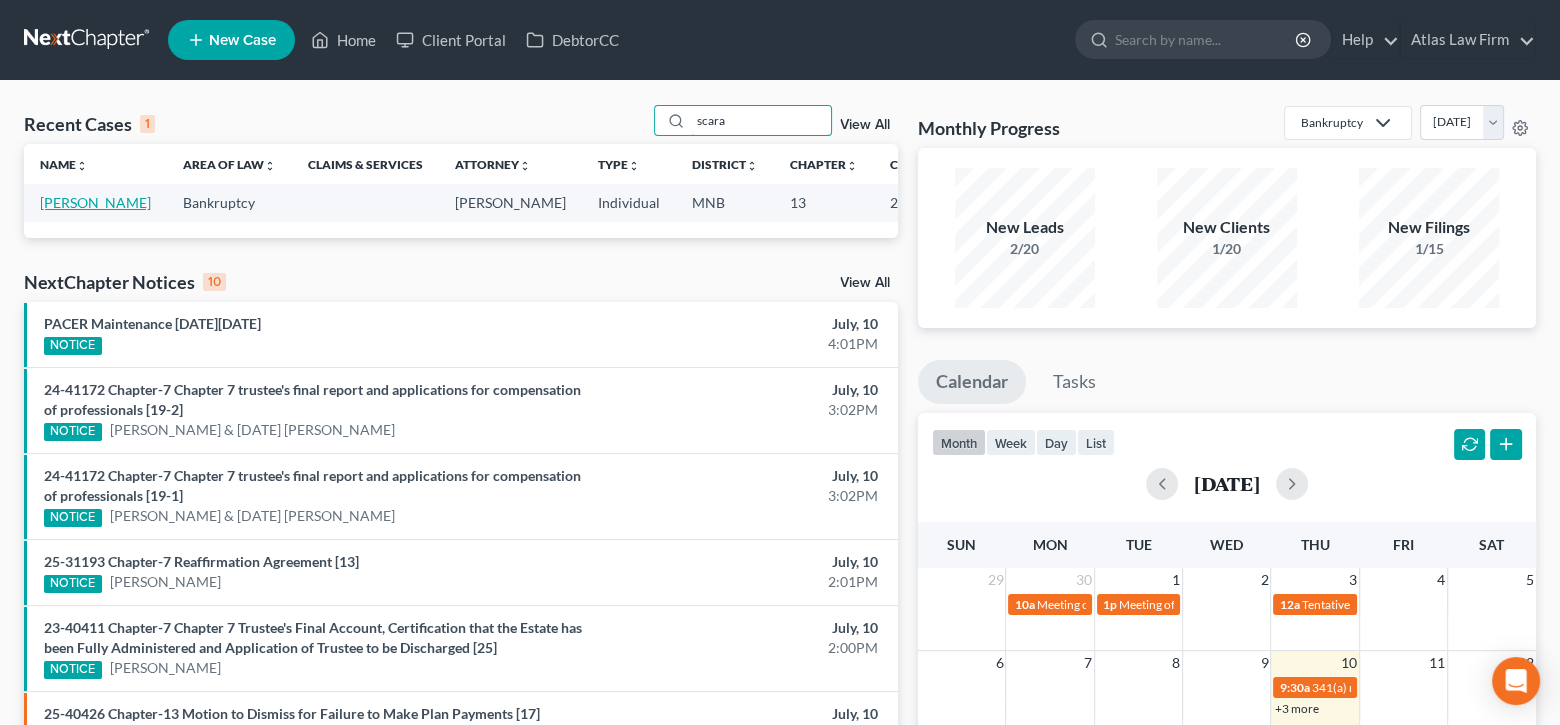 type on "scara" 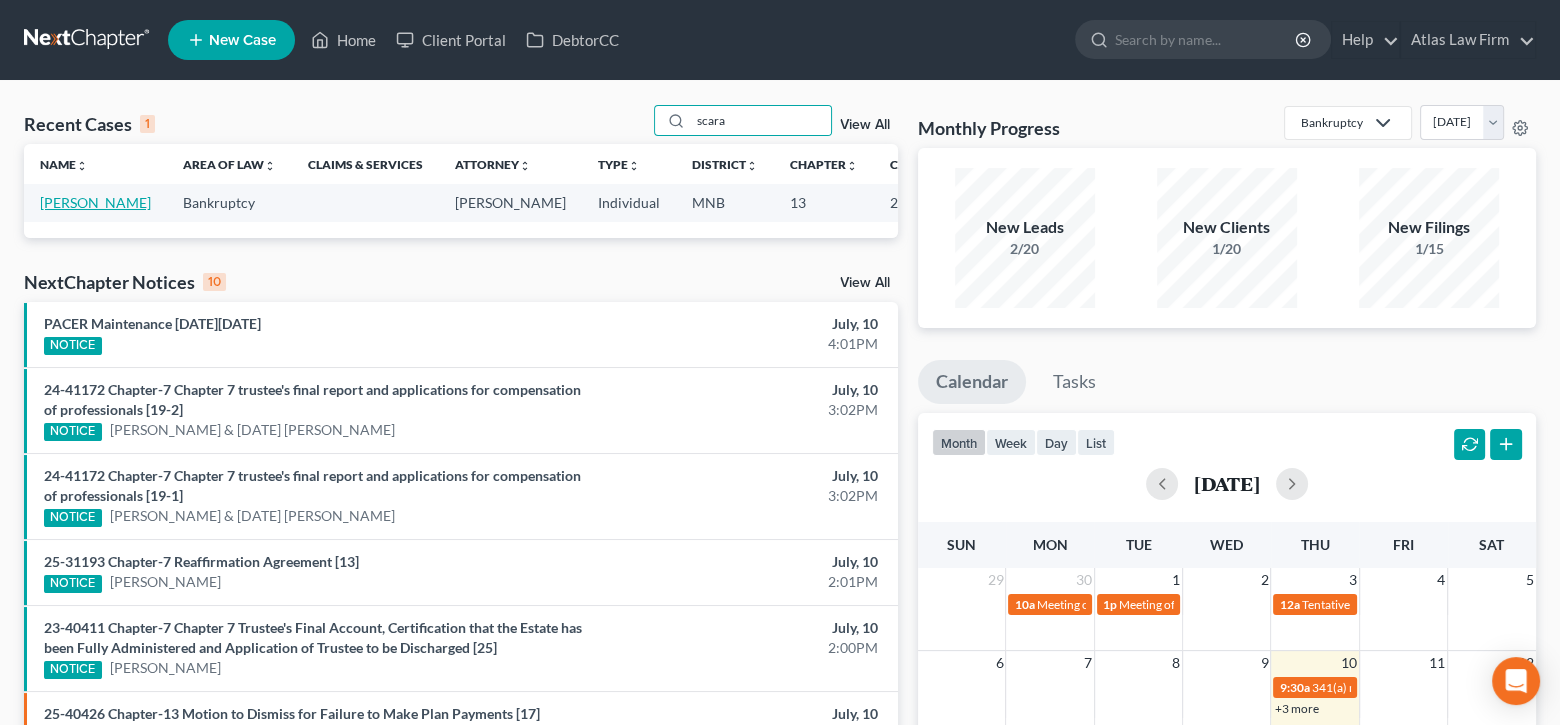 click on "[PERSON_NAME]" at bounding box center (95, 202) 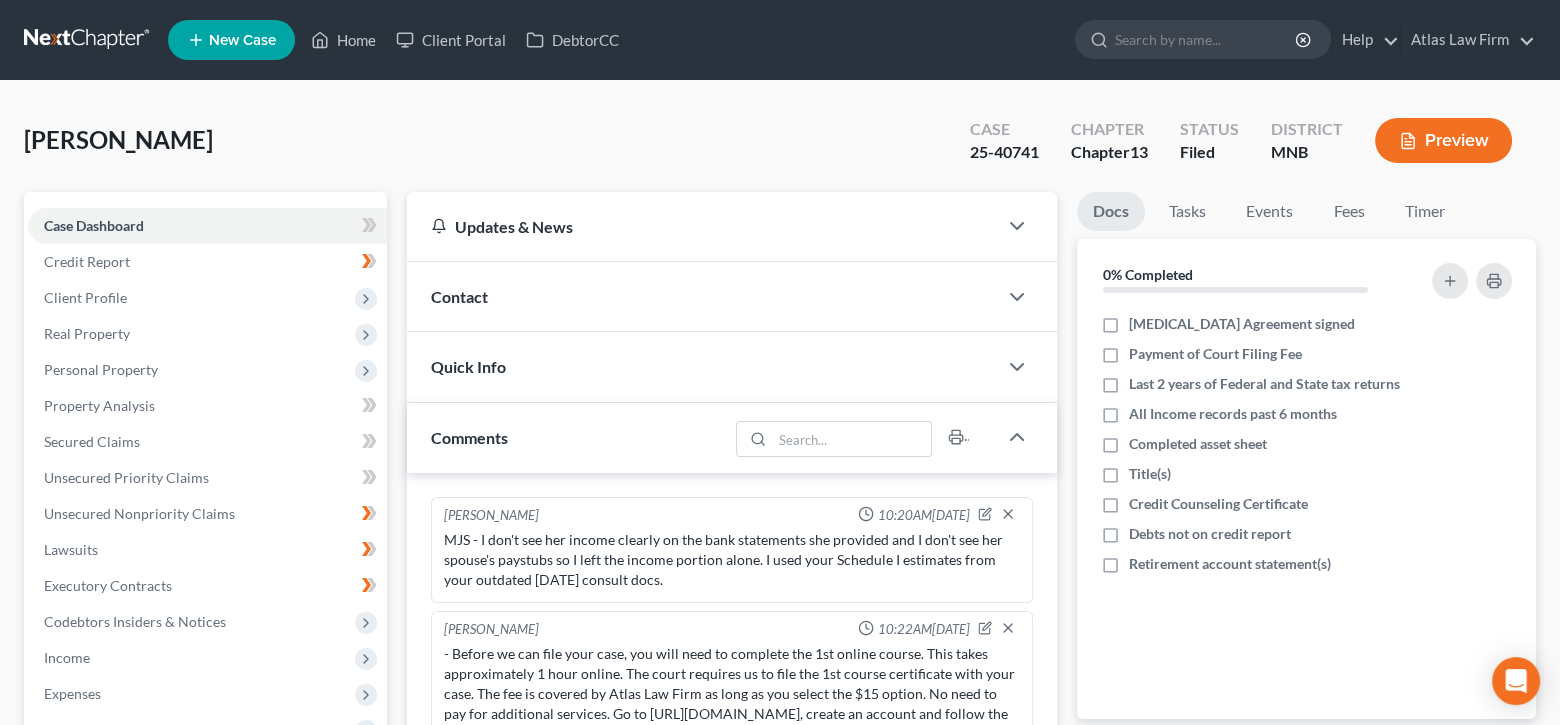scroll, scrollTop: 1796, scrollLeft: 0, axis: vertical 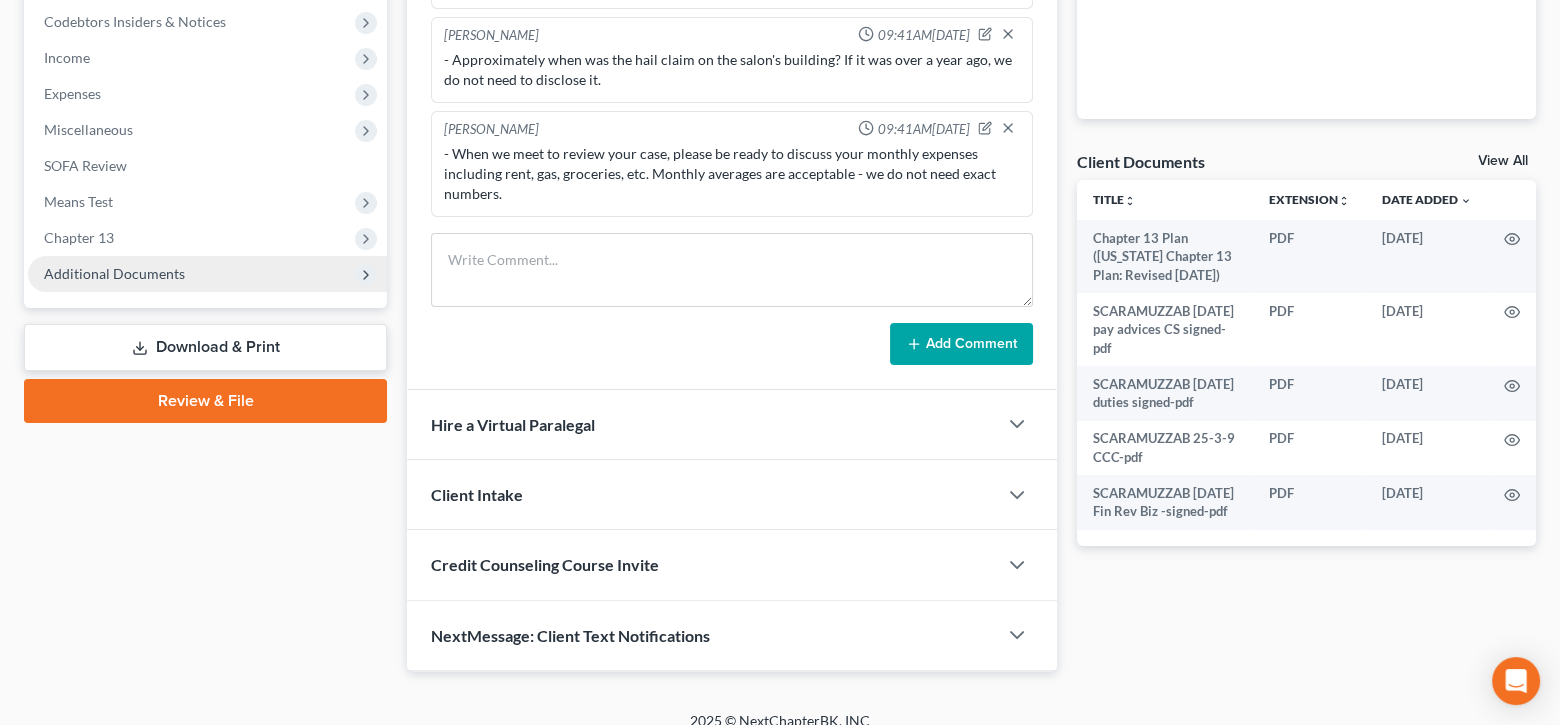 click on "Additional Documents" at bounding box center (207, 274) 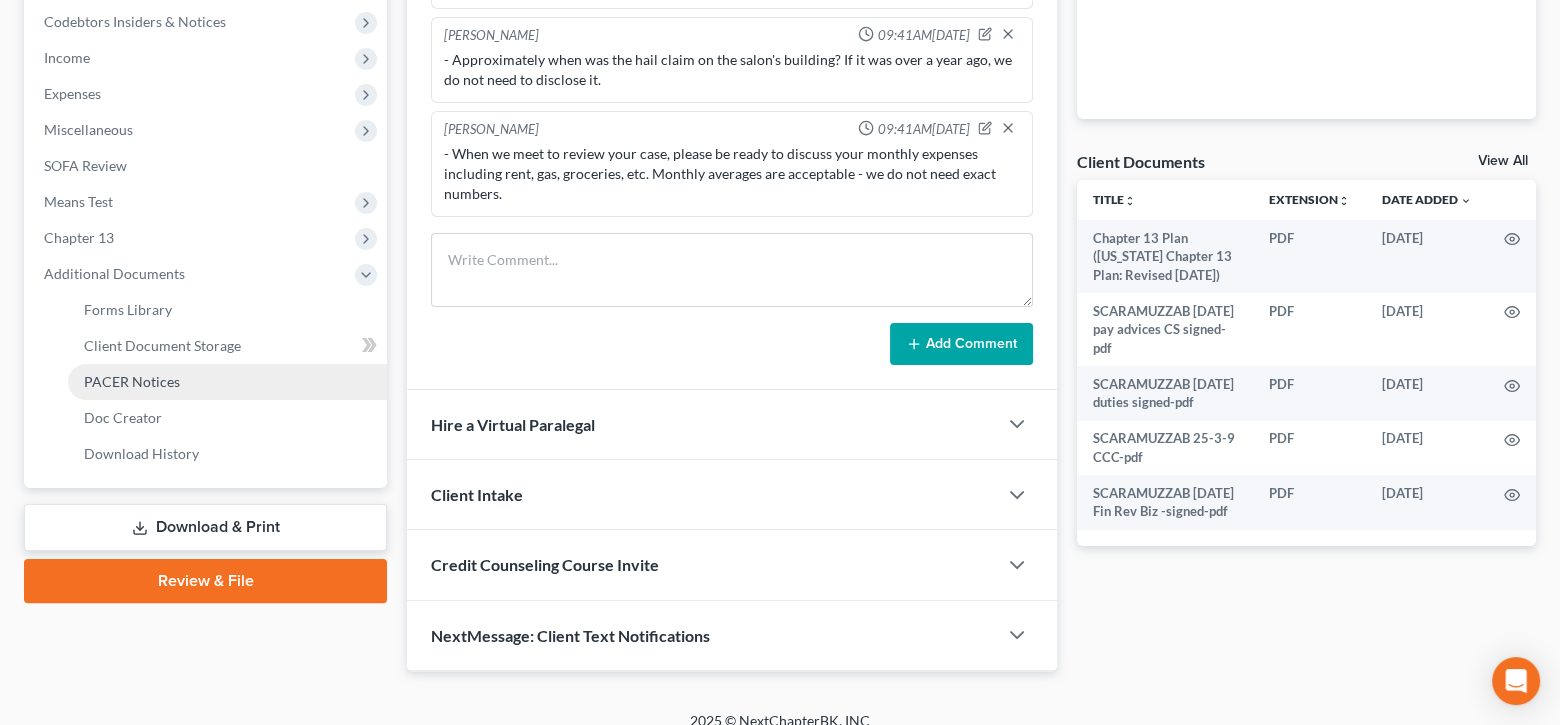 click on "PACER Notices" at bounding box center (227, 382) 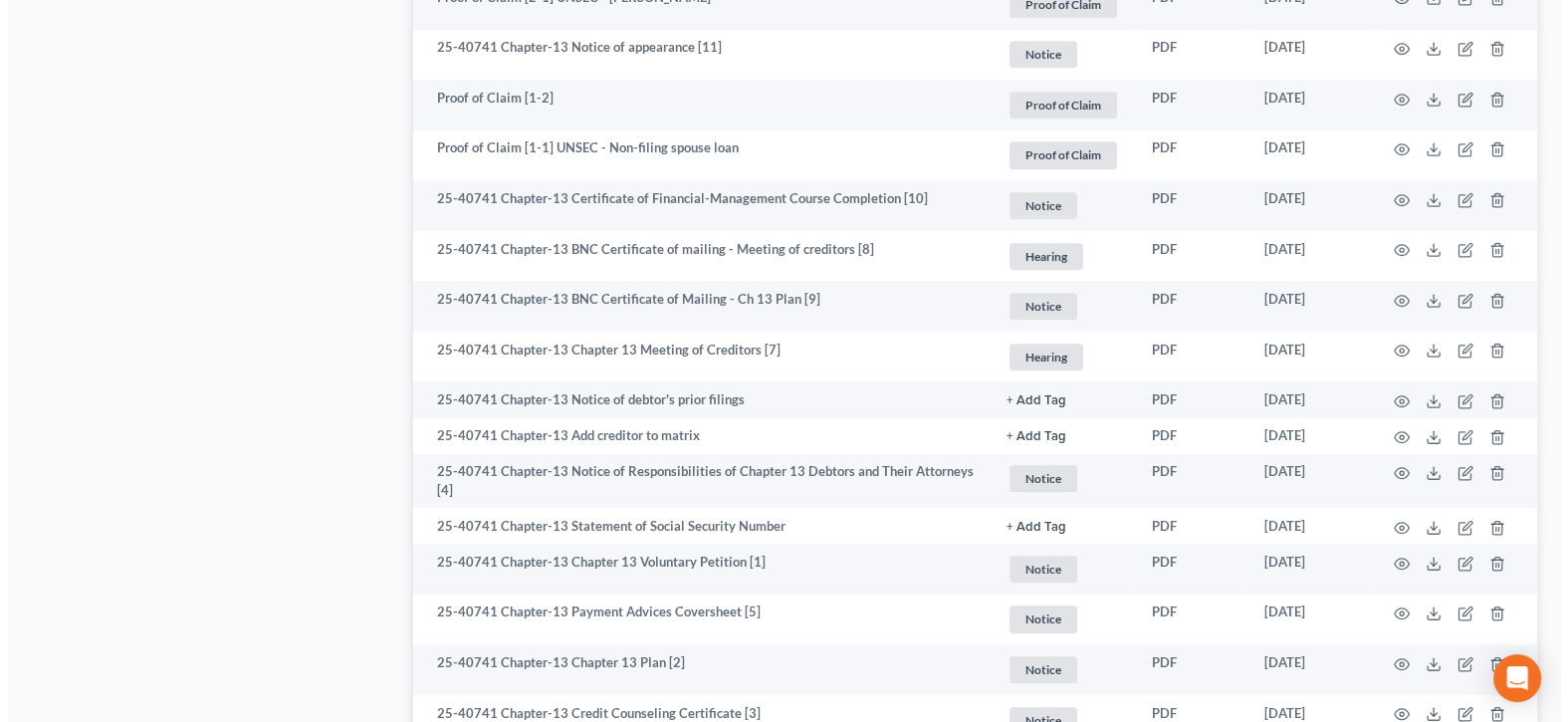 scroll, scrollTop: 1538, scrollLeft: 0, axis: vertical 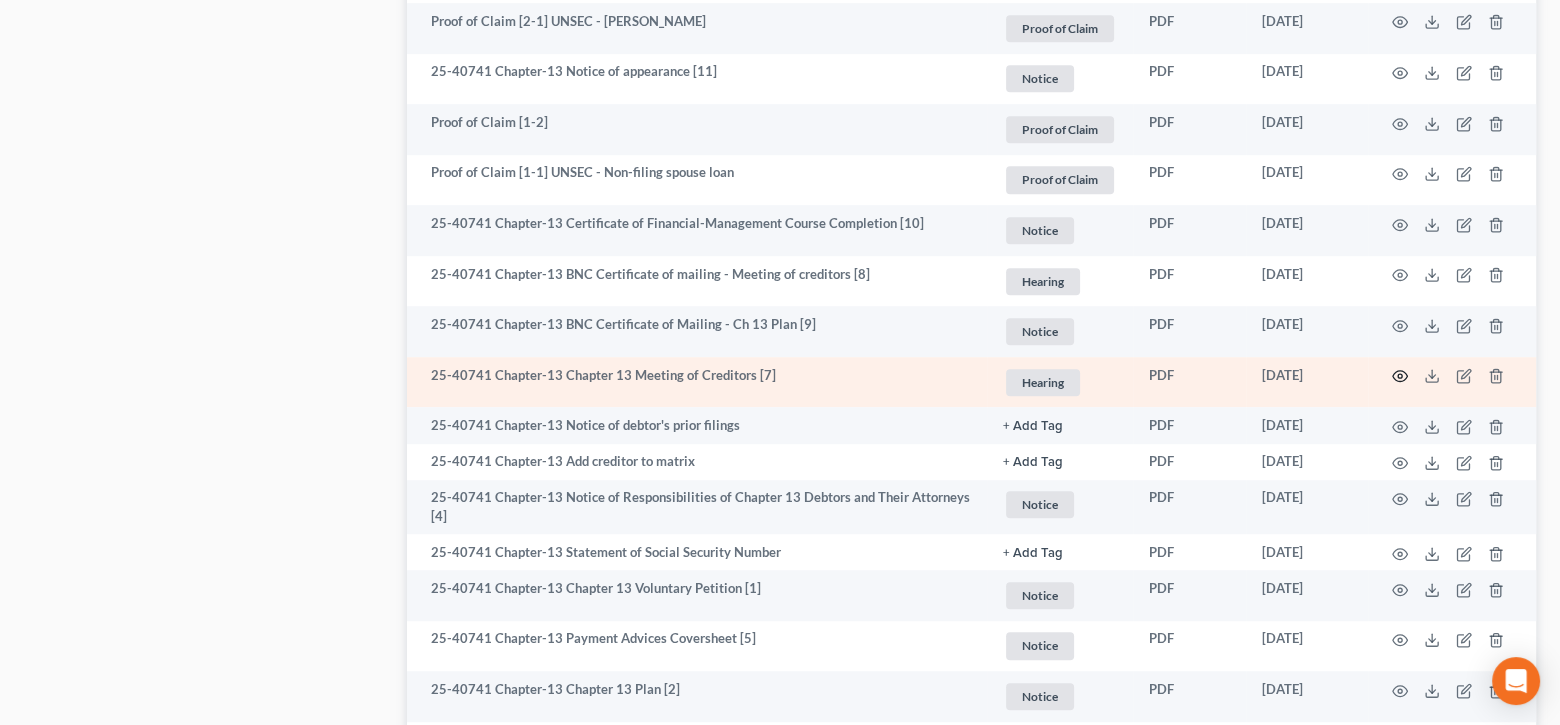 click 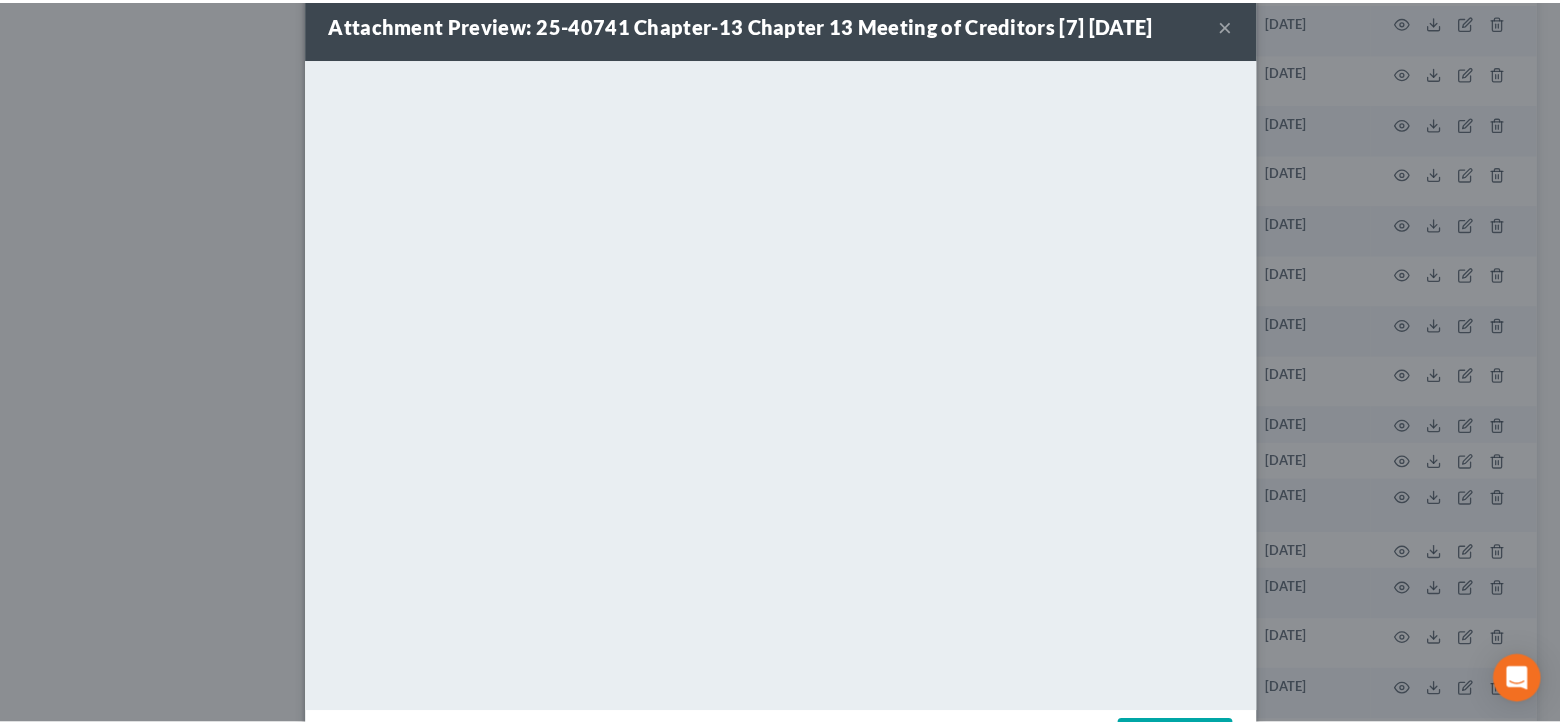 scroll, scrollTop: 0, scrollLeft: 0, axis: both 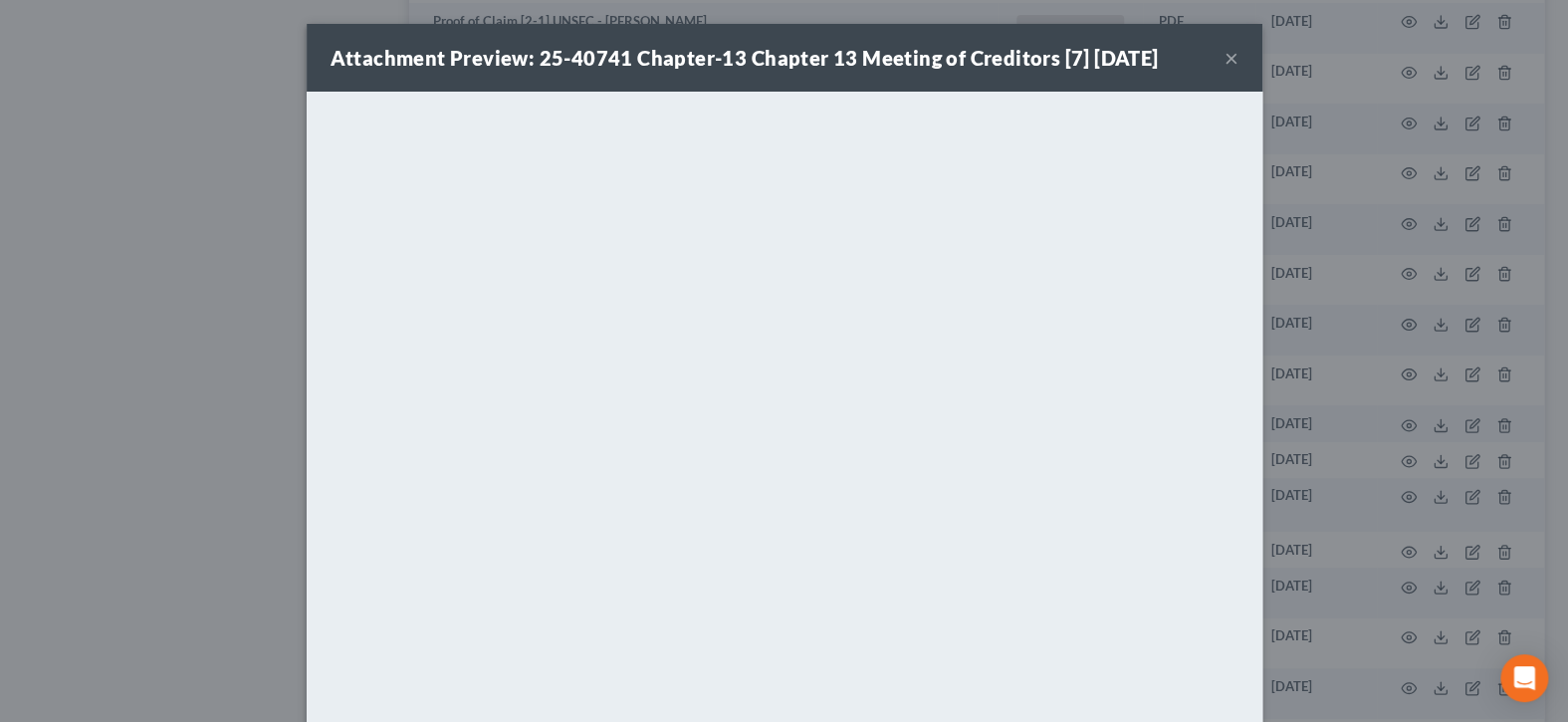 click on "Attachment Preview: 25-40741 Chapter-13  Chapter 13 Meeting of Creditors [7] [DATE] ×" at bounding box center [784, 58] 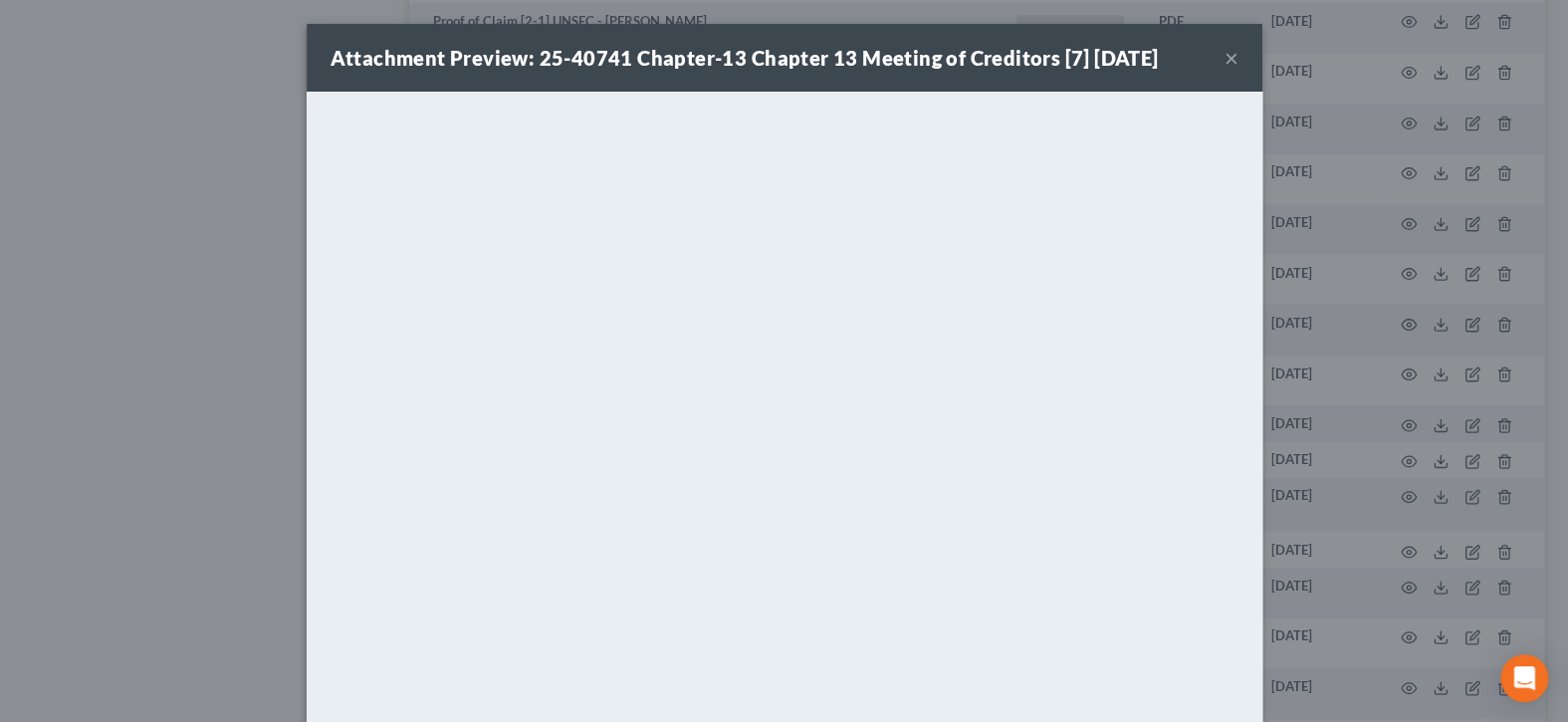 drag, startPoint x: 1224, startPoint y: 59, endPoint x: 1165, endPoint y: 92, distance: 67.601775 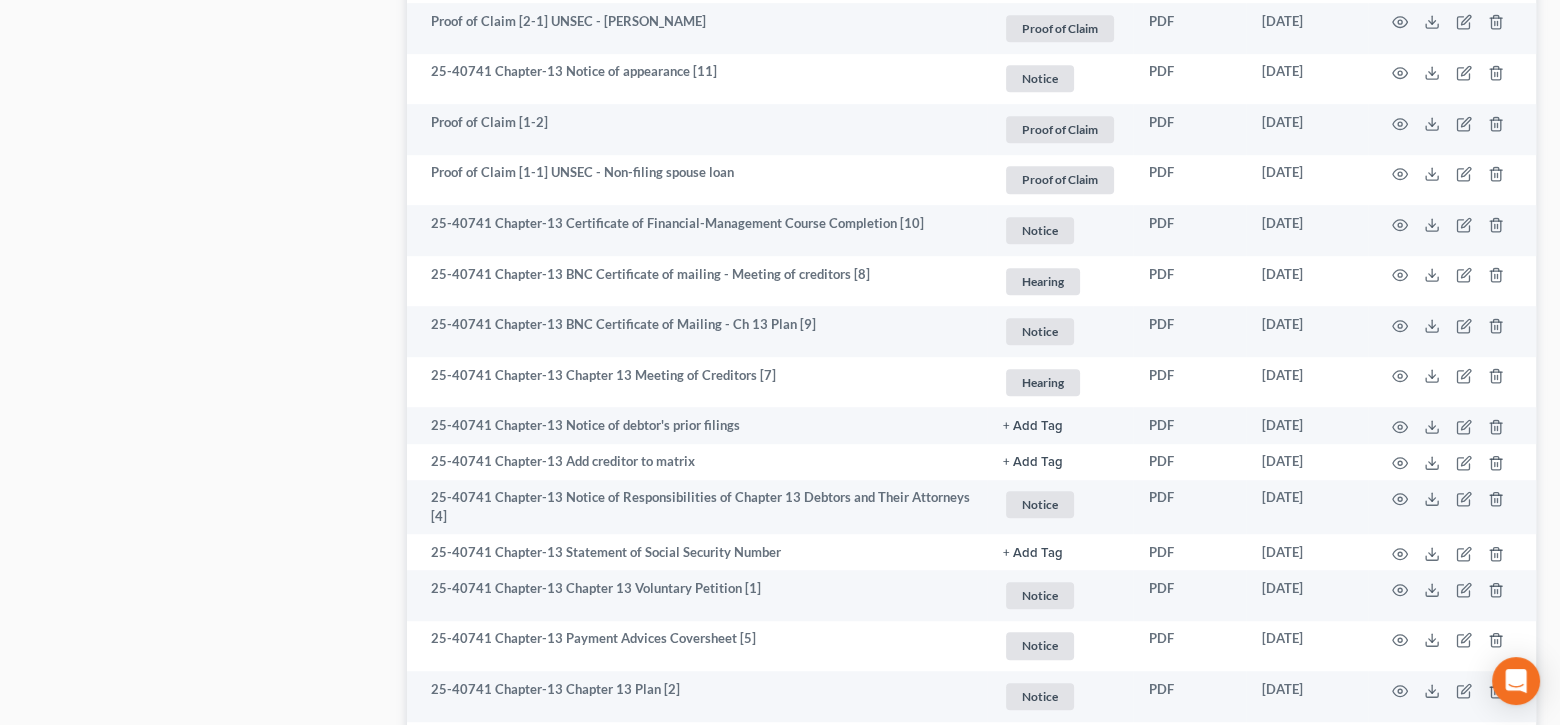 scroll, scrollTop: 0, scrollLeft: 0, axis: both 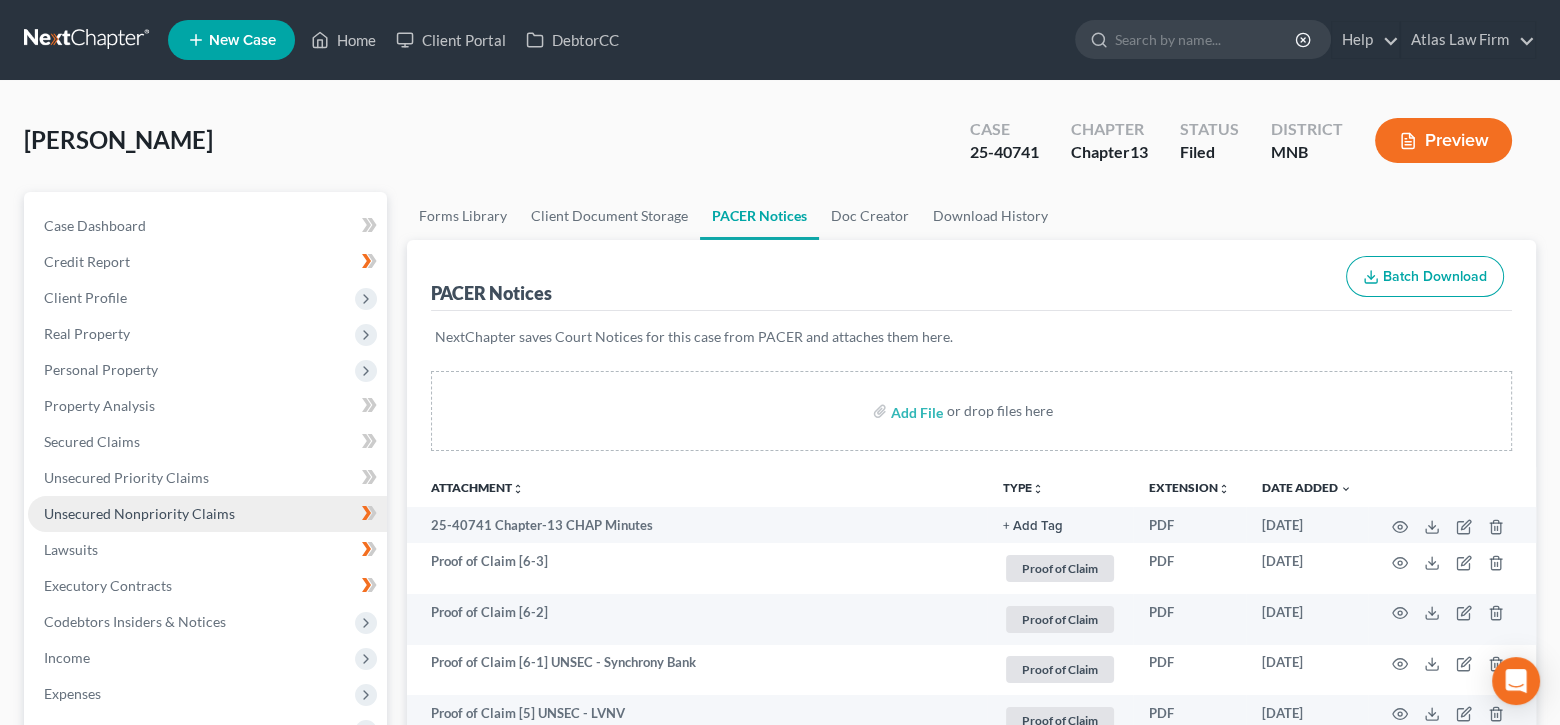 click on "Unsecured Nonpriority Claims" at bounding box center (139, 513) 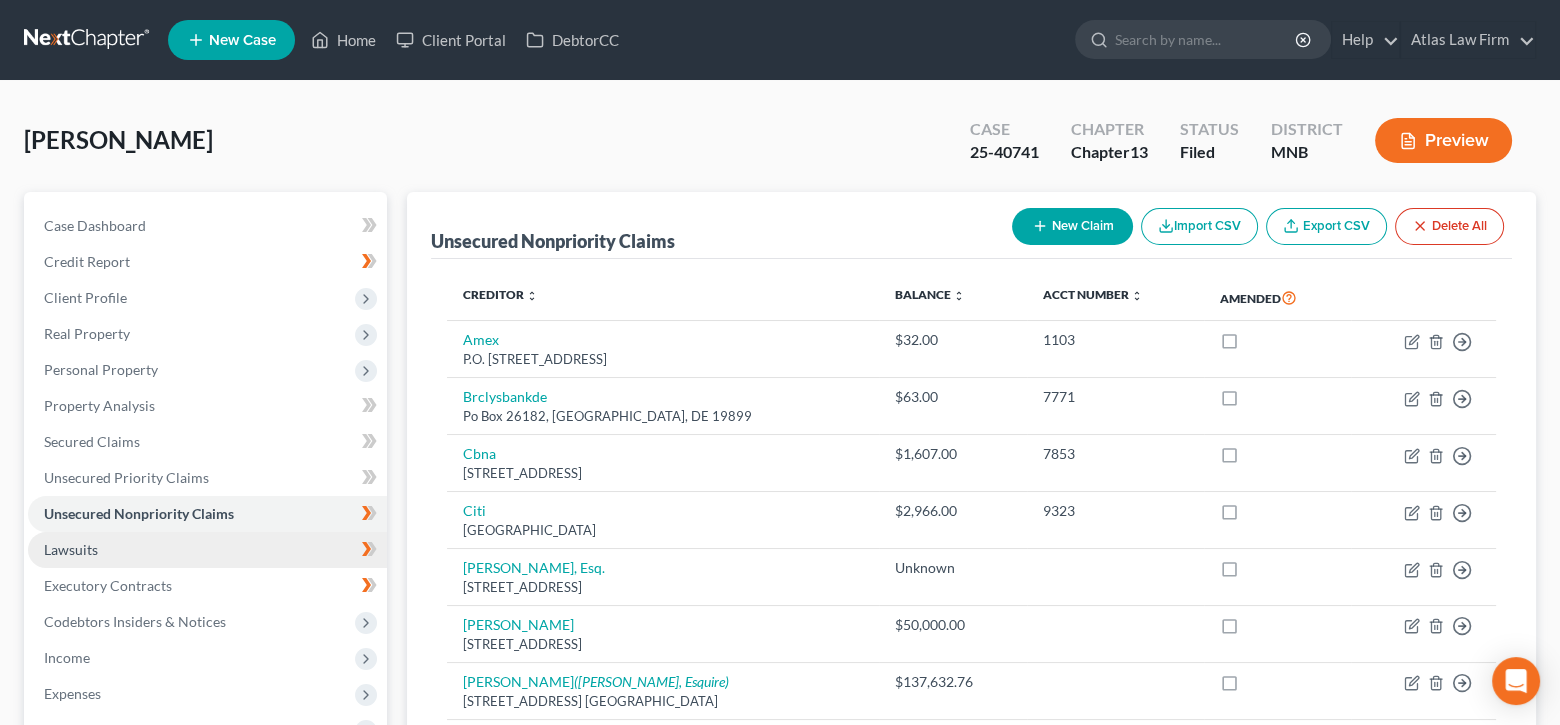 scroll, scrollTop: 370, scrollLeft: 0, axis: vertical 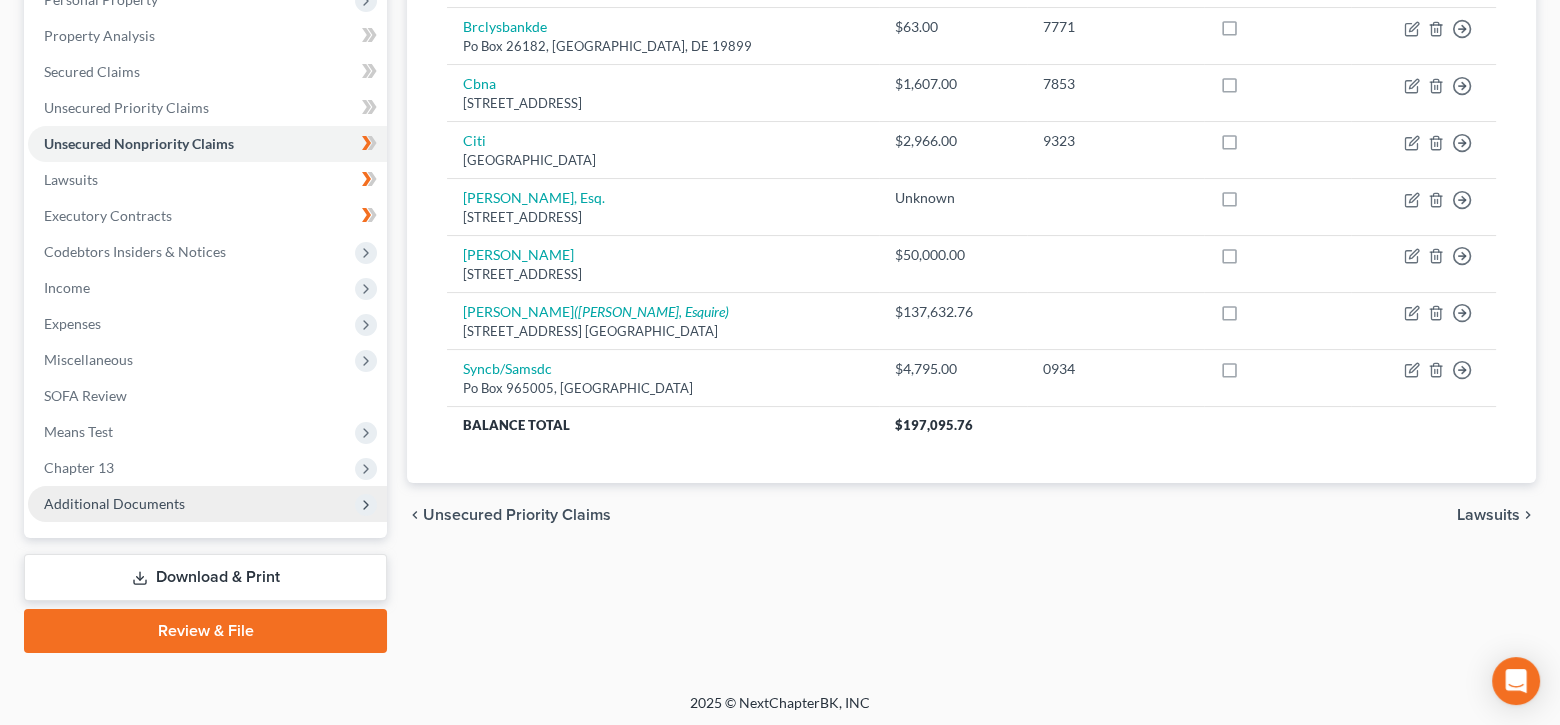 click on "Additional Documents" at bounding box center (207, 504) 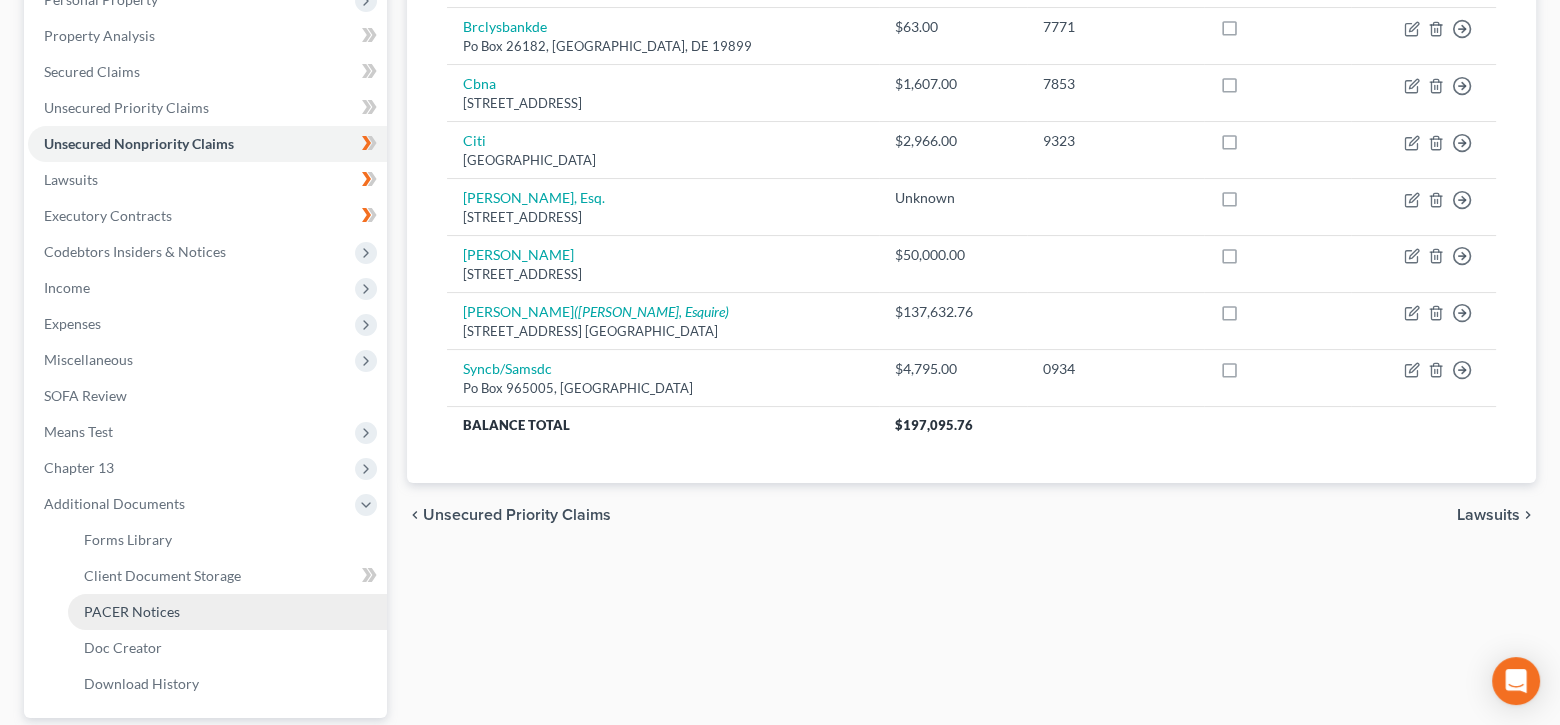 click on "PACER Notices" at bounding box center [132, 611] 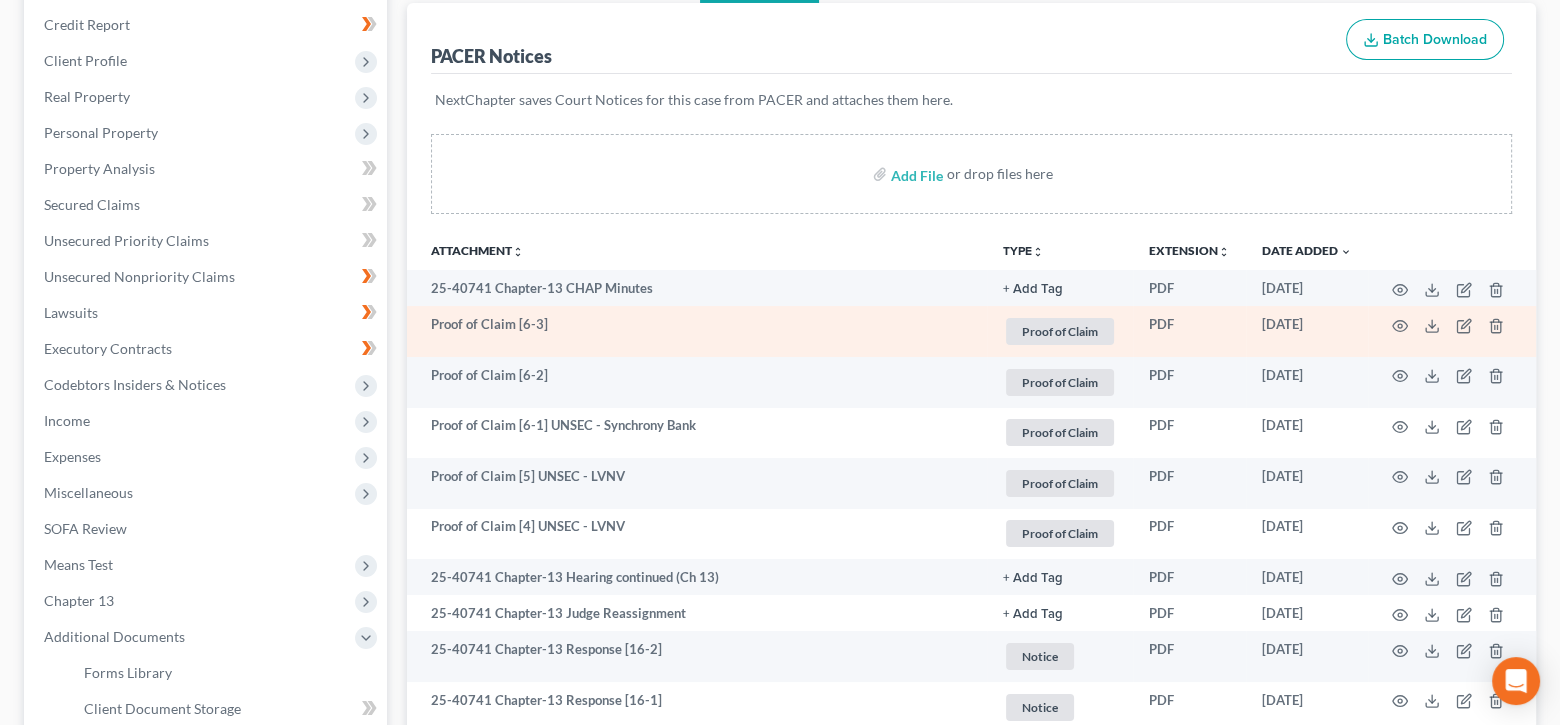 scroll, scrollTop: 400, scrollLeft: 0, axis: vertical 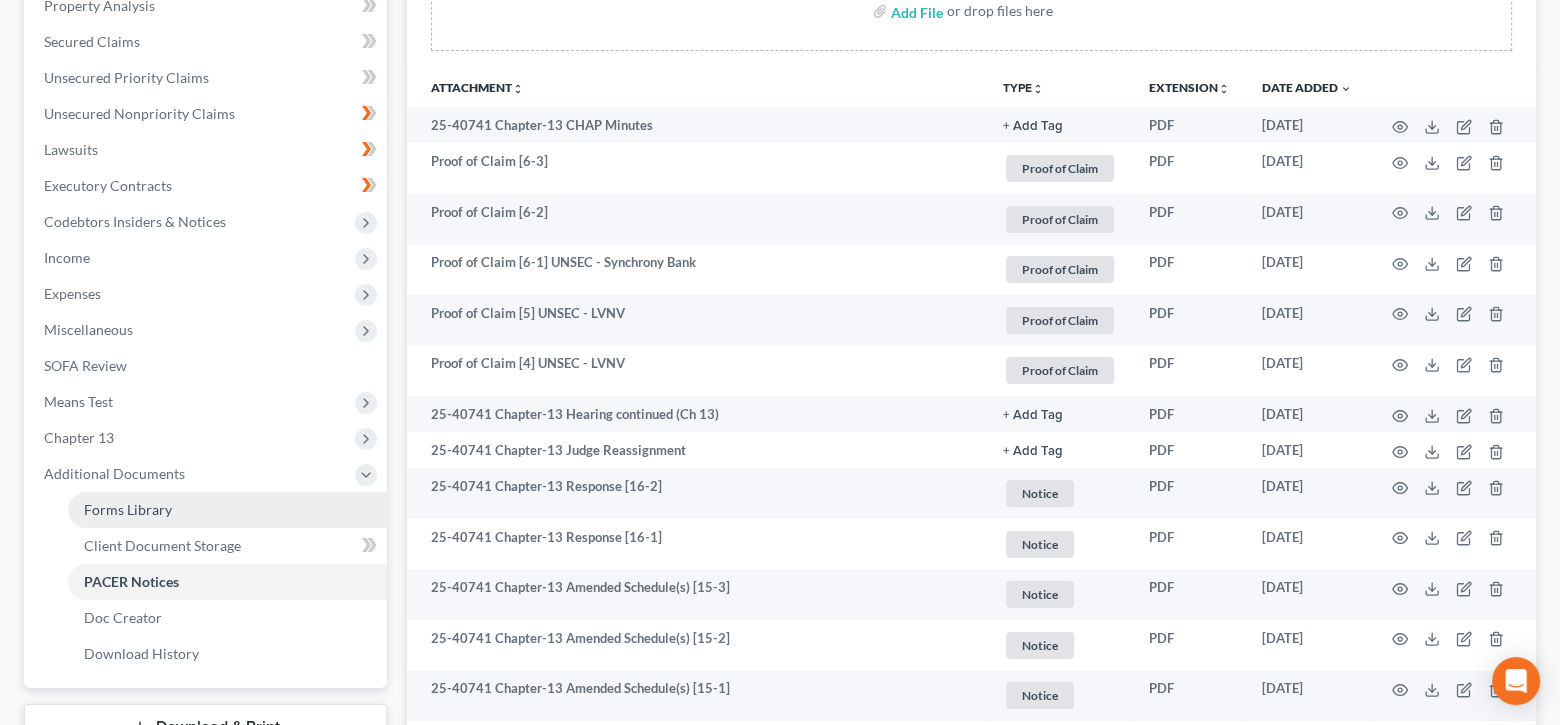 click on "Forms Library" at bounding box center (227, 510) 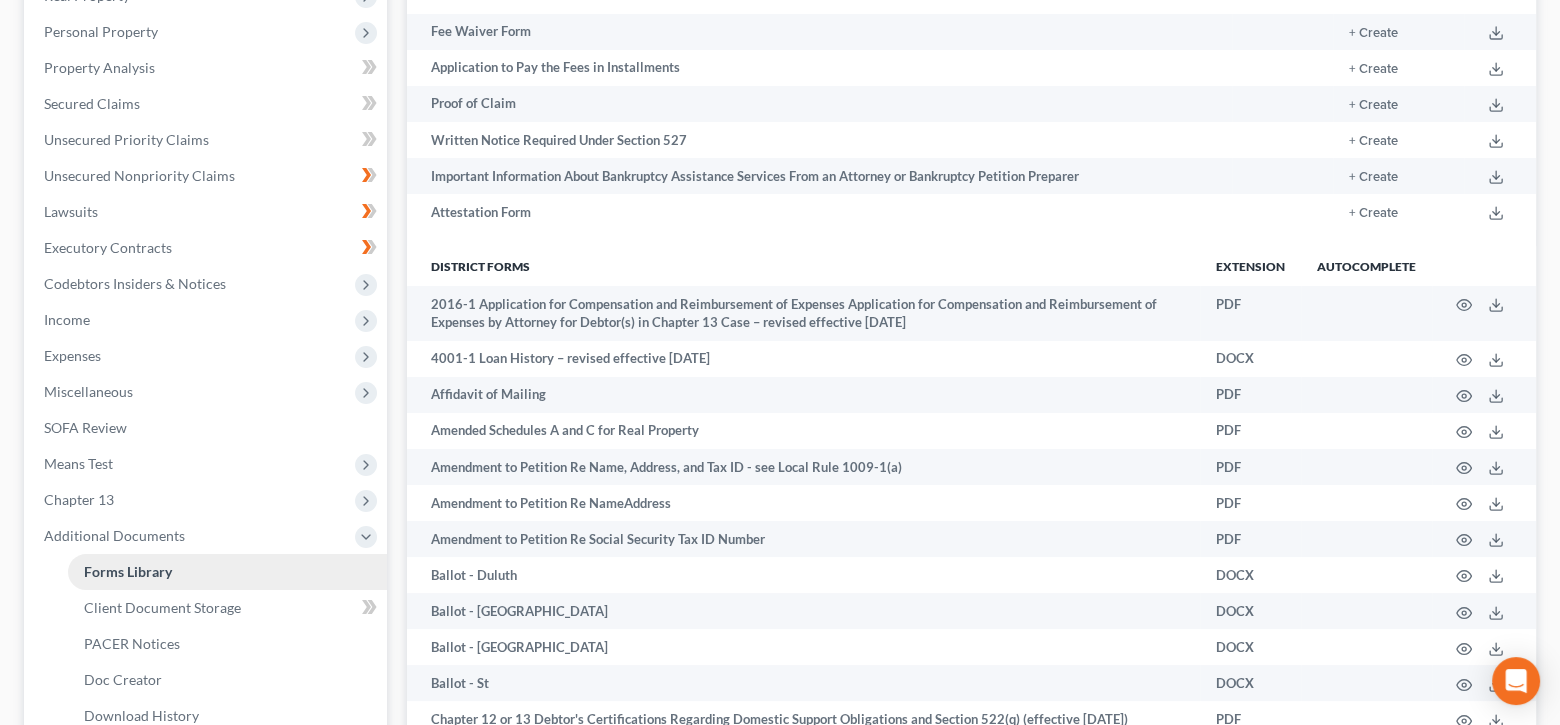 scroll, scrollTop: 0, scrollLeft: 0, axis: both 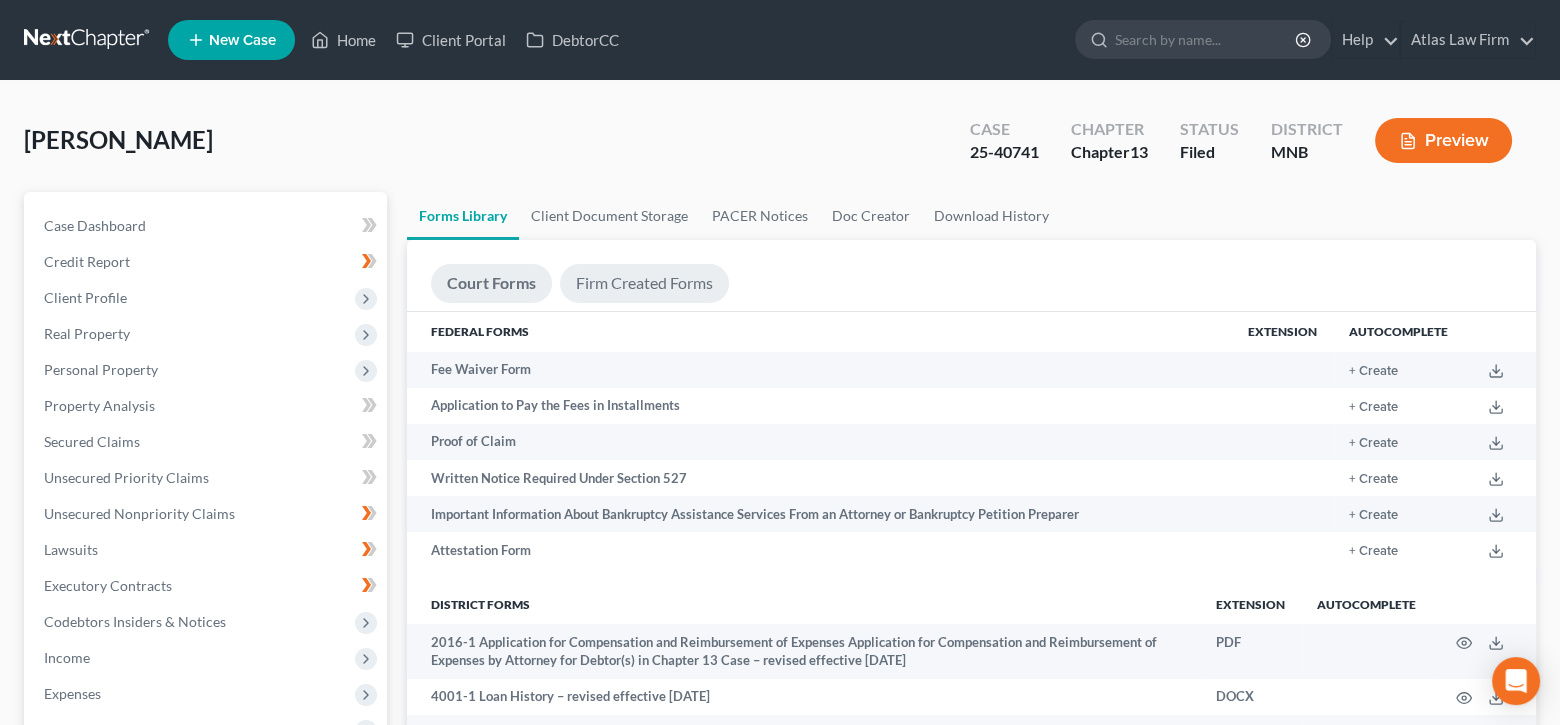 click on "Firm Created Forms" at bounding box center [644, 283] 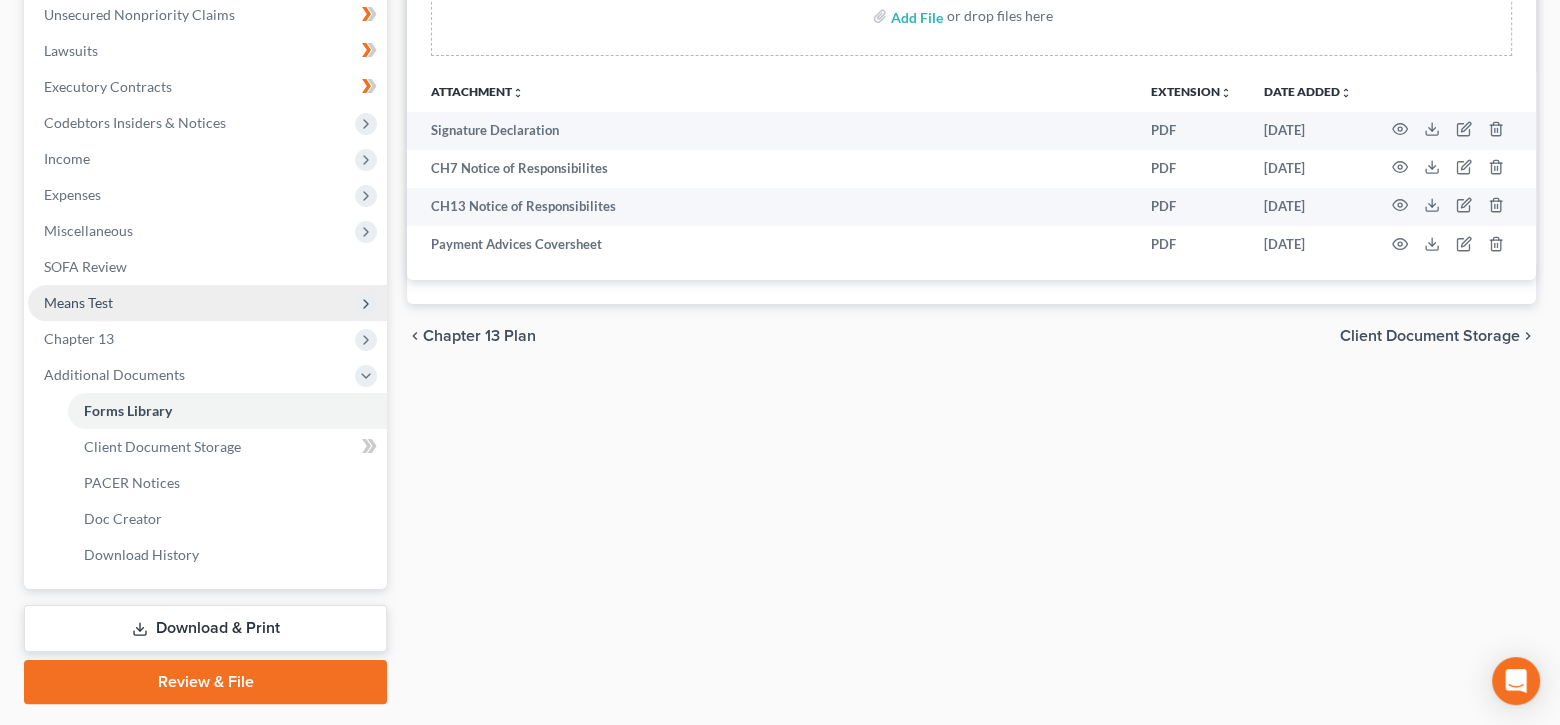 scroll, scrollTop: 550, scrollLeft: 0, axis: vertical 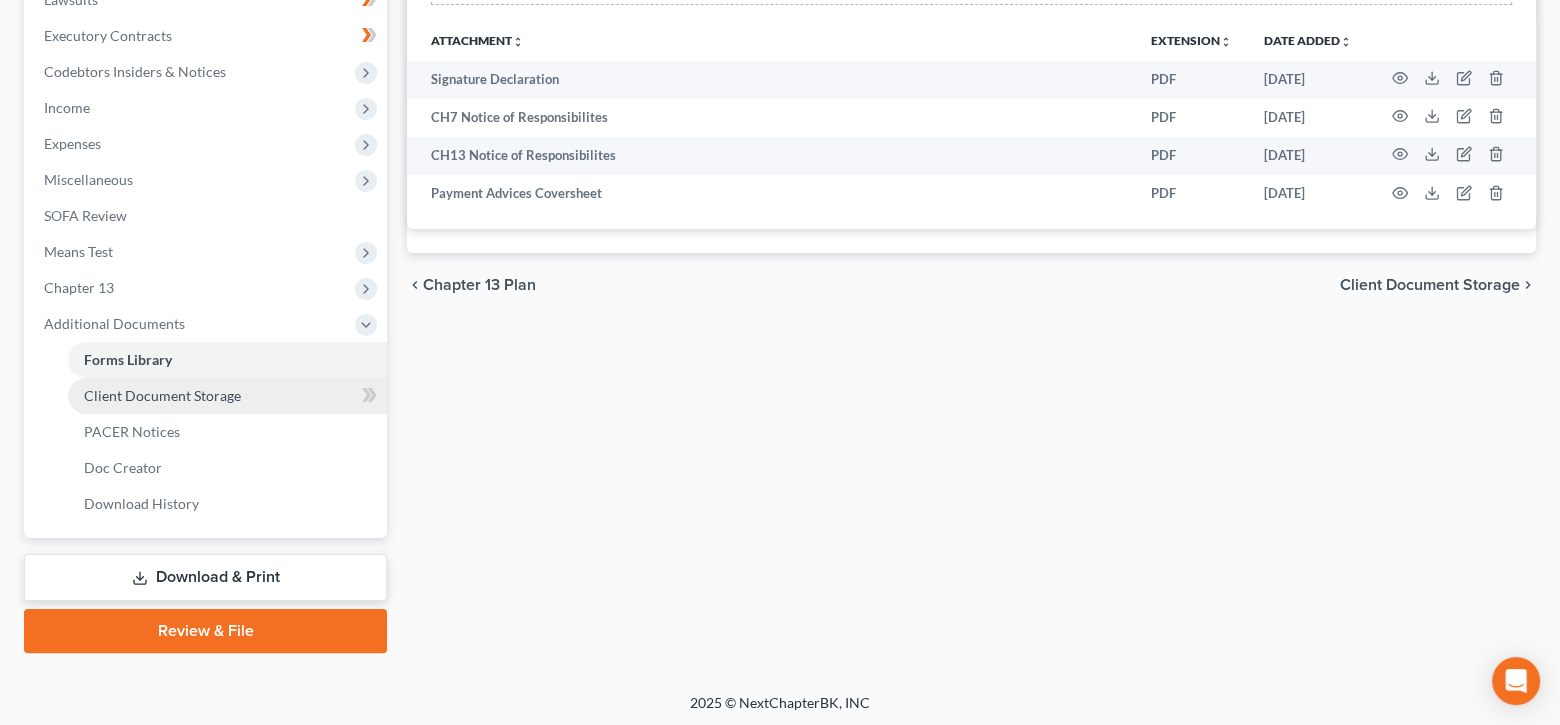 click on "Client Document Storage" at bounding box center (227, 396) 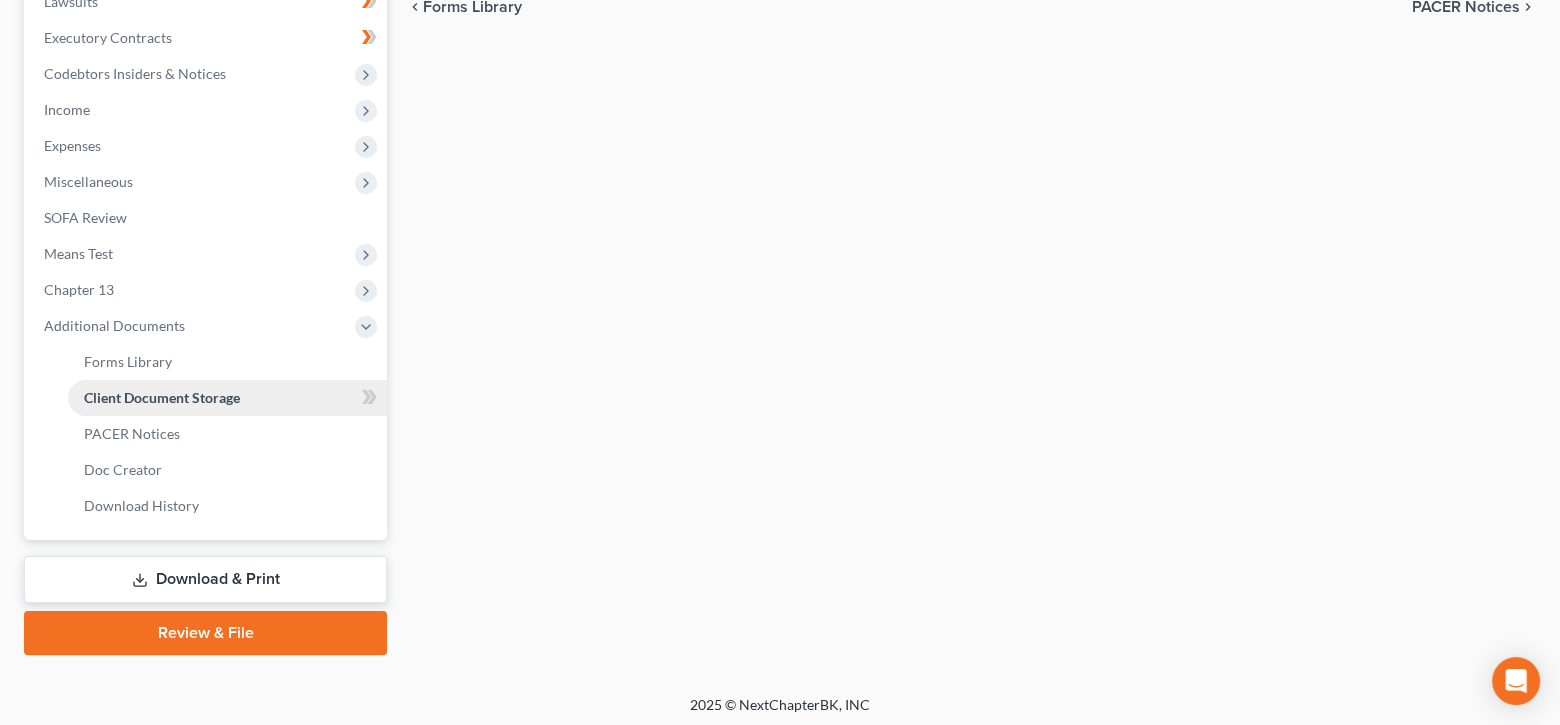 select on "1" 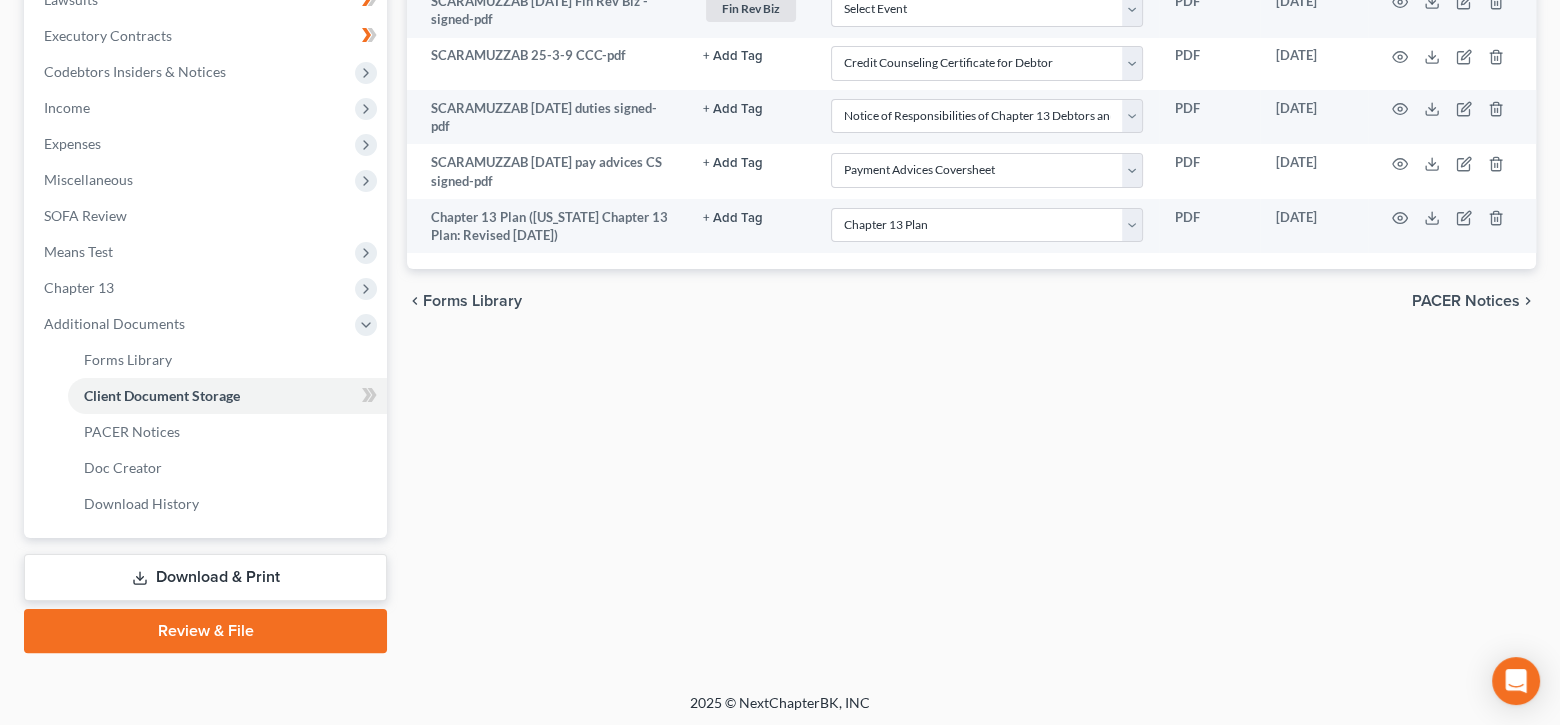 scroll, scrollTop: 350, scrollLeft: 0, axis: vertical 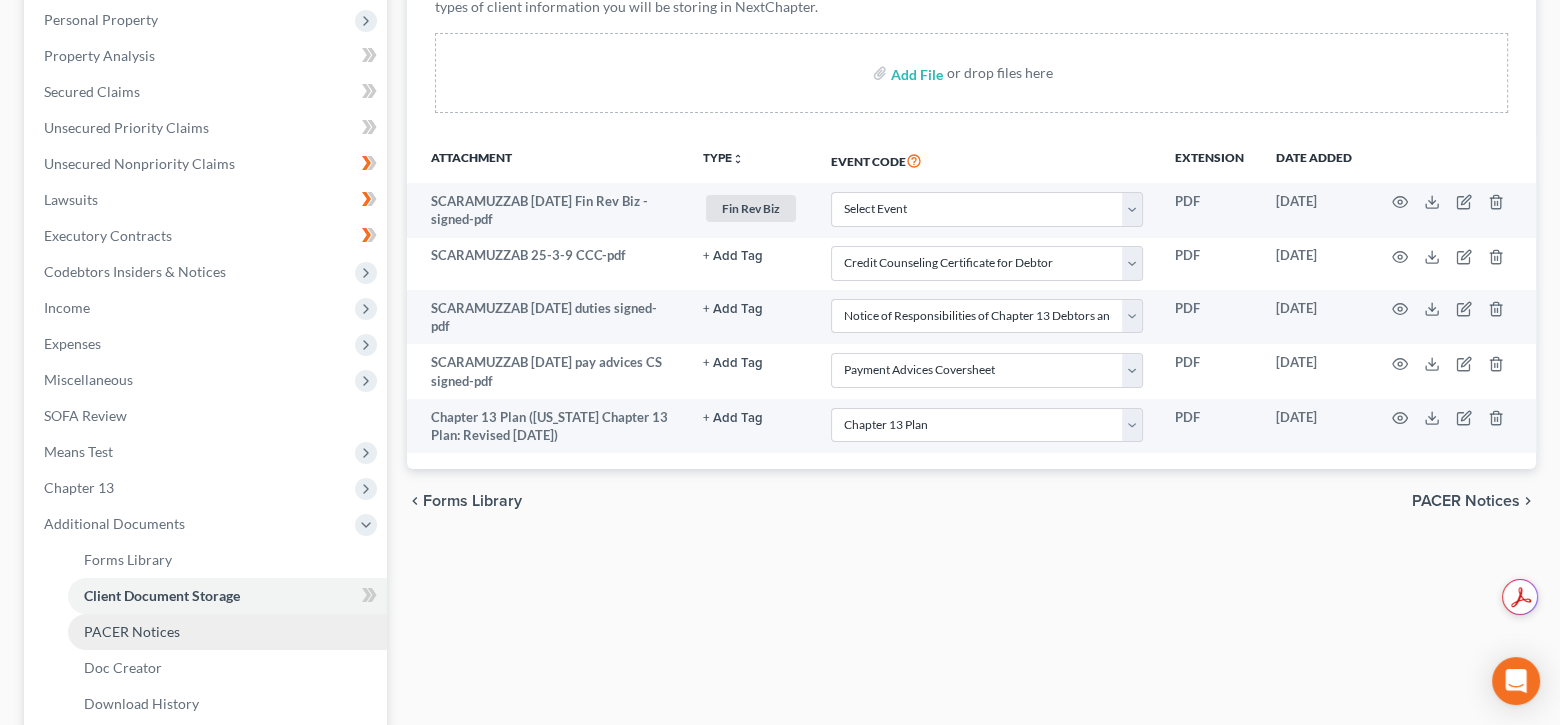 click on "PACER Notices" at bounding box center [132, 631] 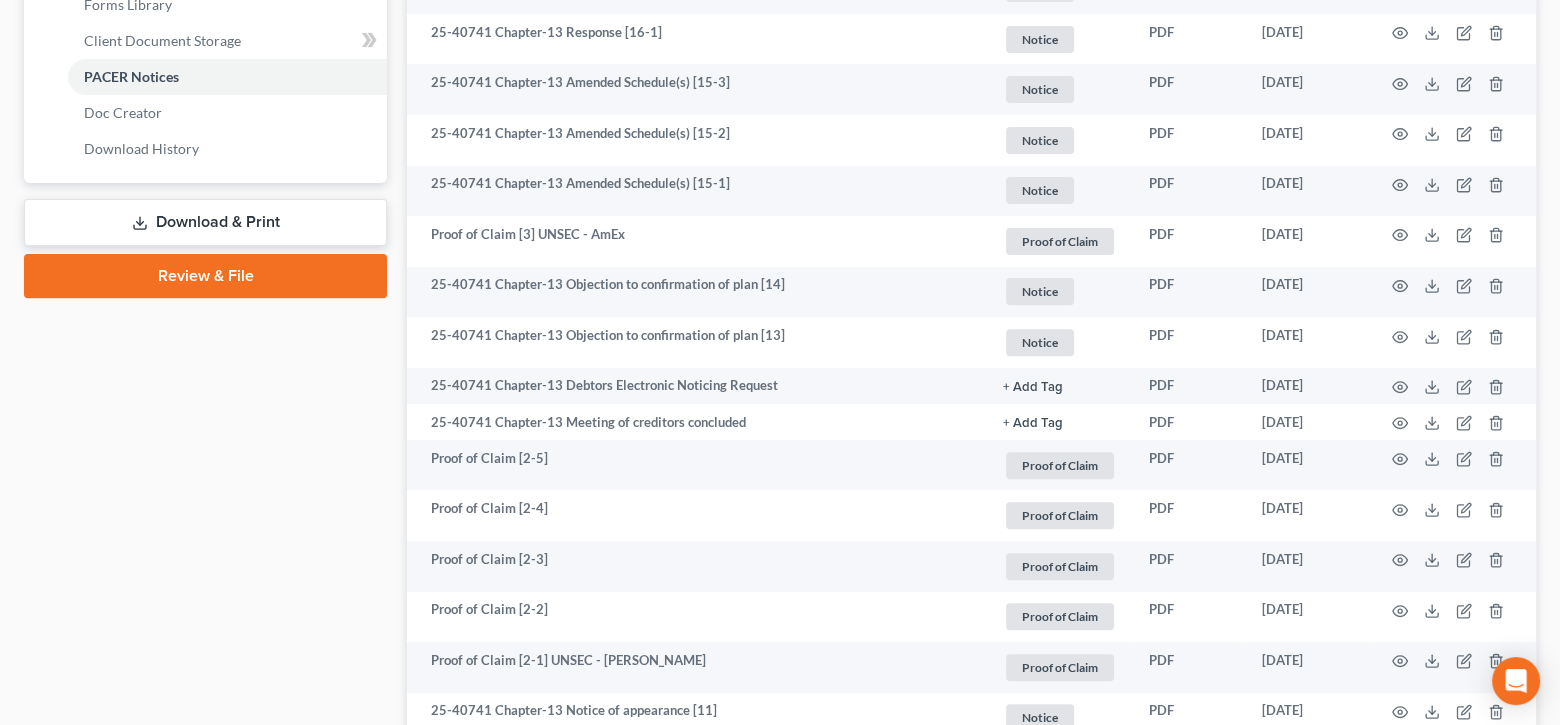 scroll, scrollTop: 544, scrollLeft: 0, axis: vertical 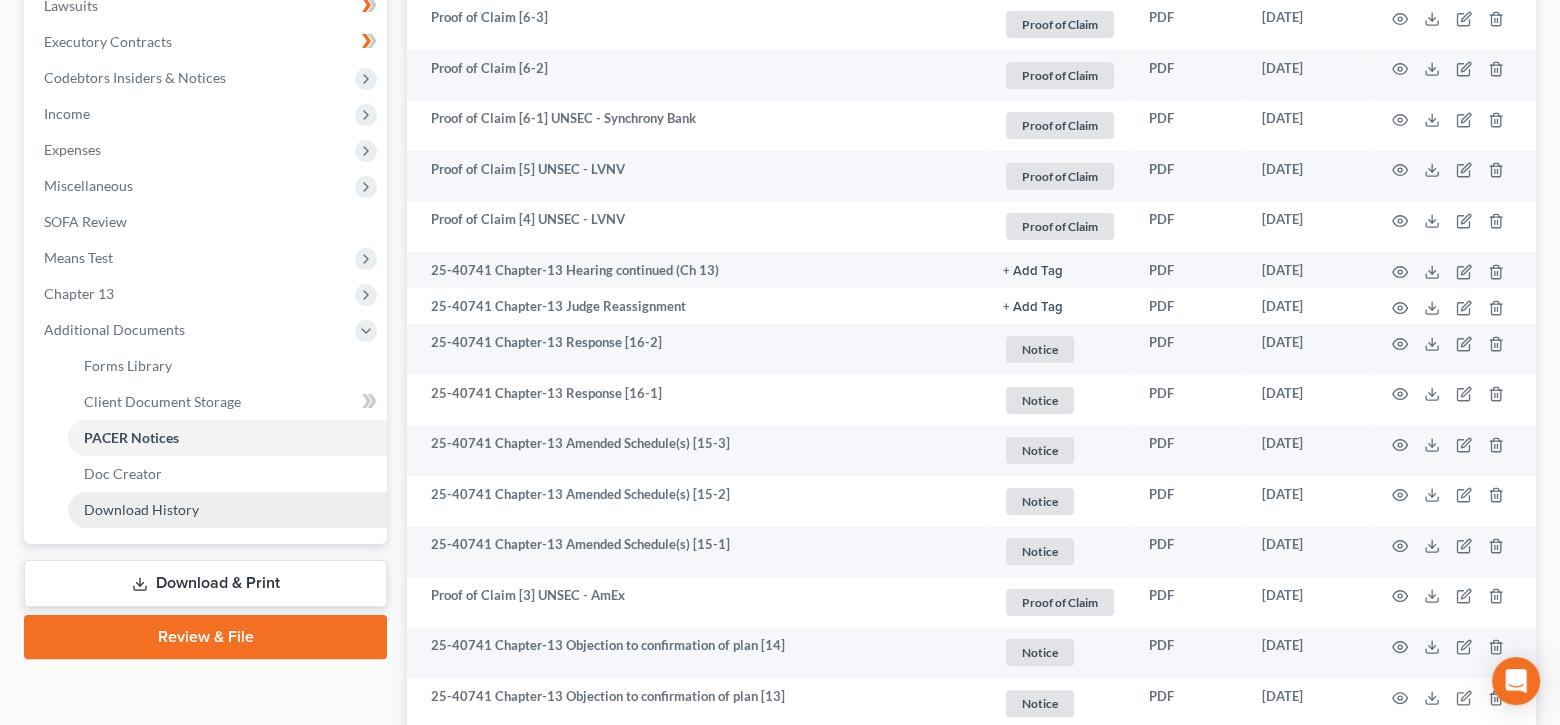 click on "Download History" at bounding box center [227, 510] 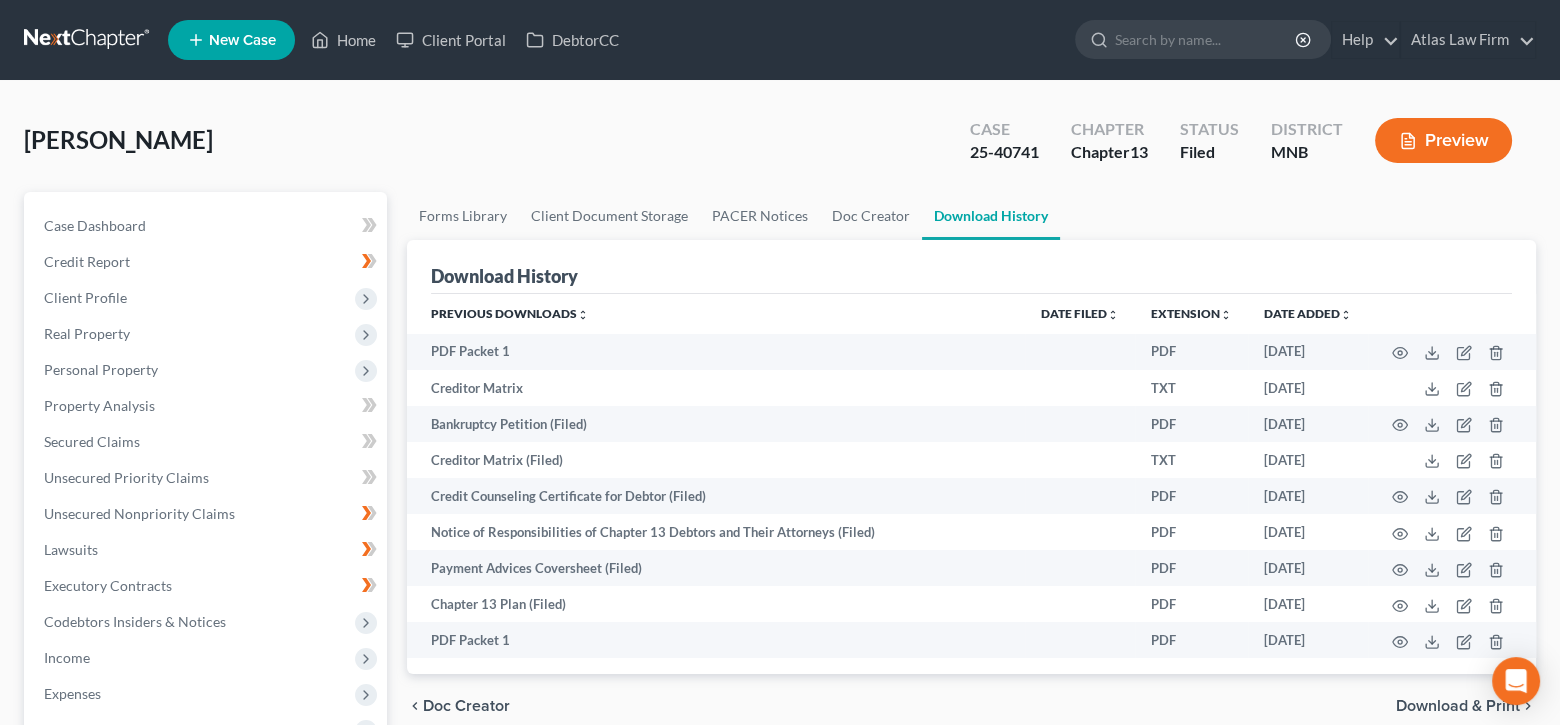 scroll, scrollTop: 0, scrollLeft: 0, axis: both 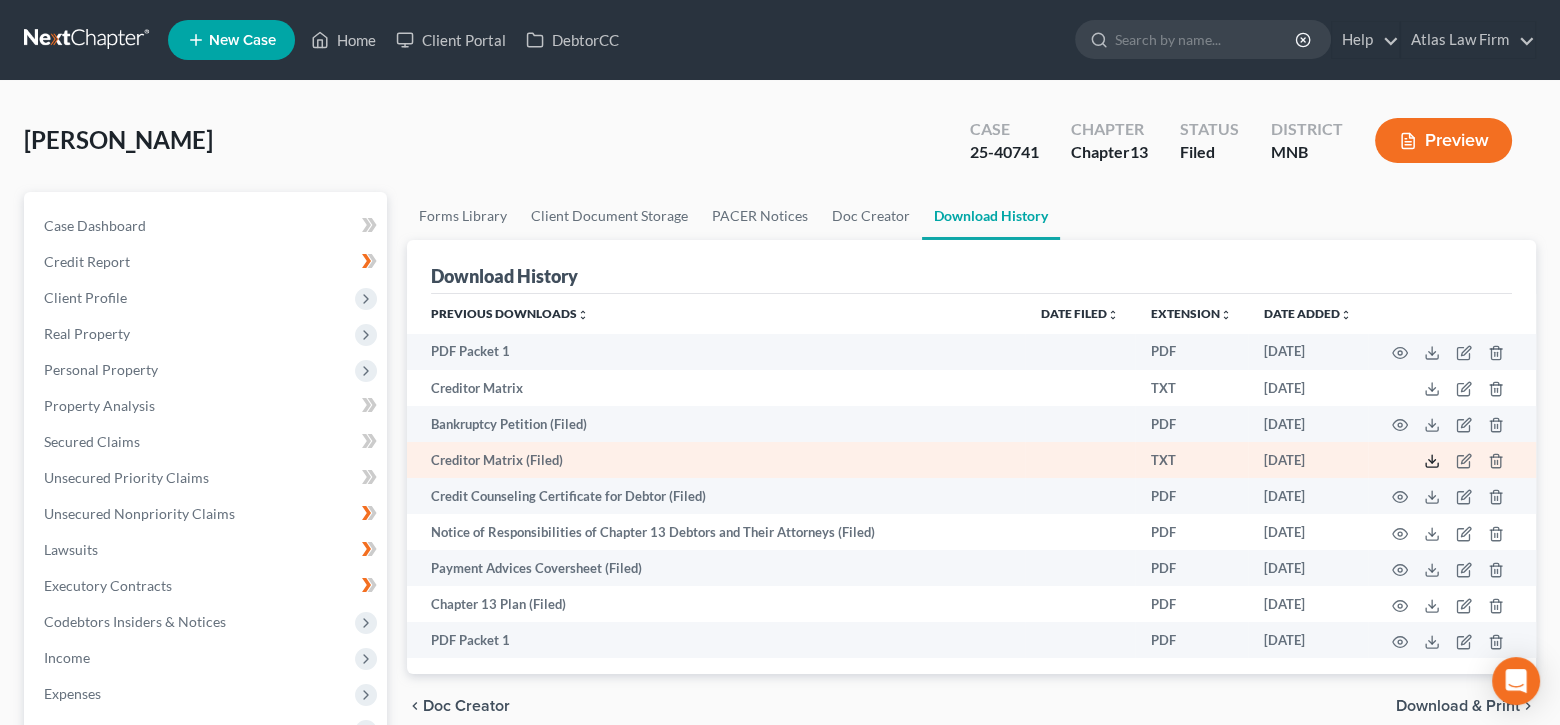 click 